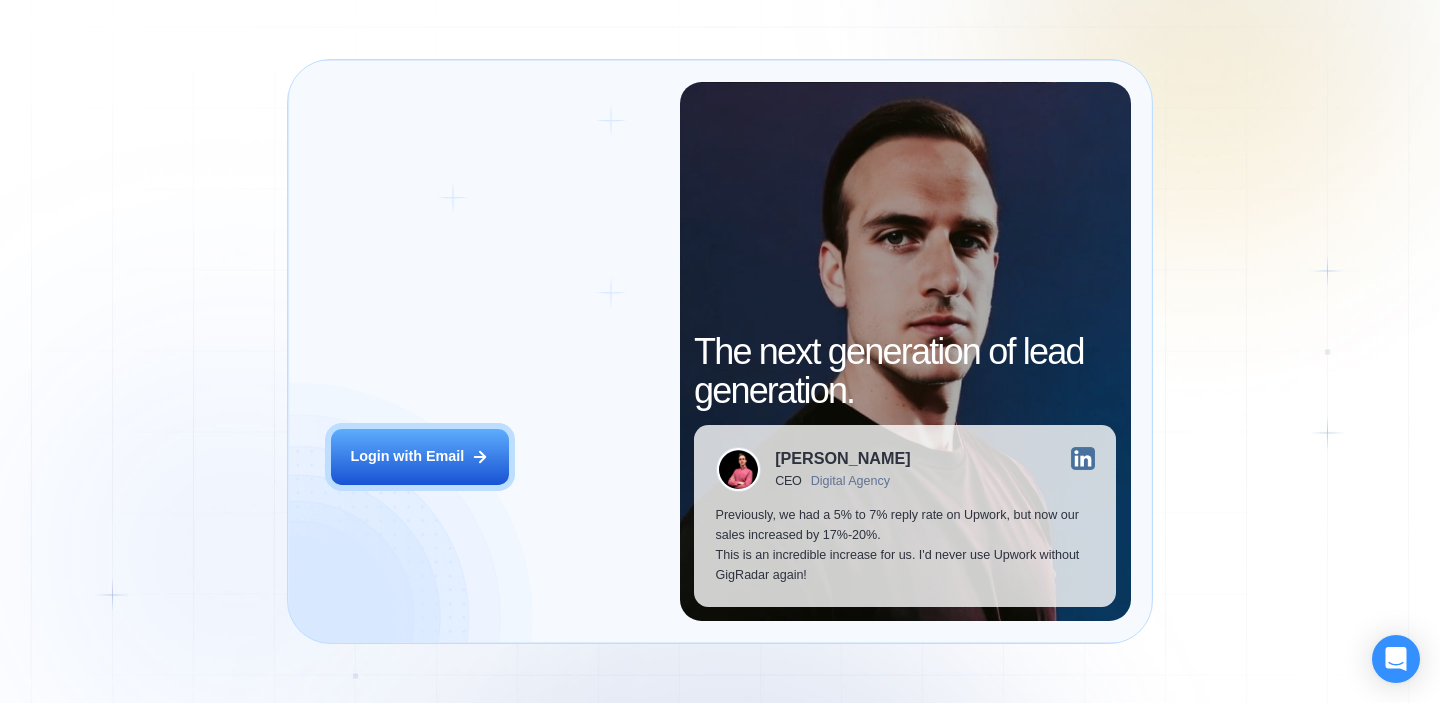 scroll, scrollTop: 0, scrollLeft: 0, axis: both 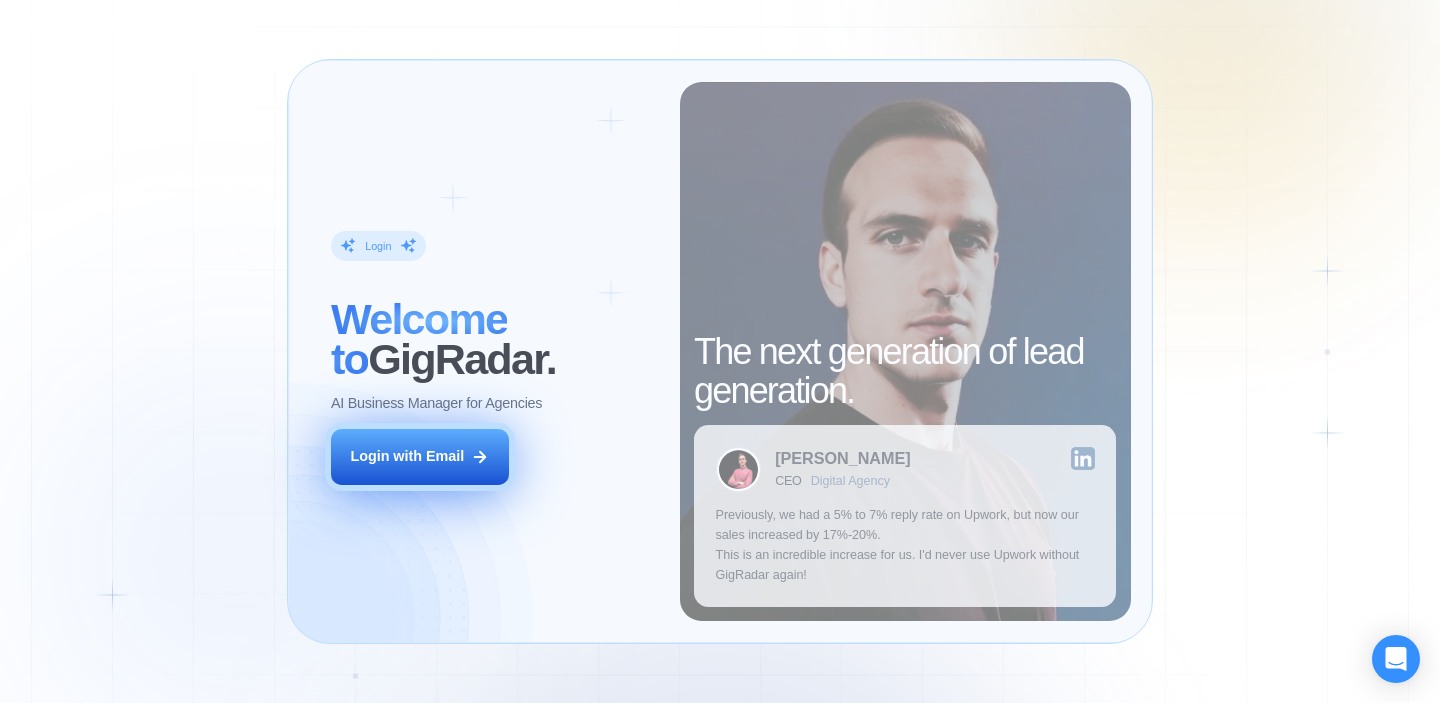click on "Login with Email" at bounding box center [407, 457] 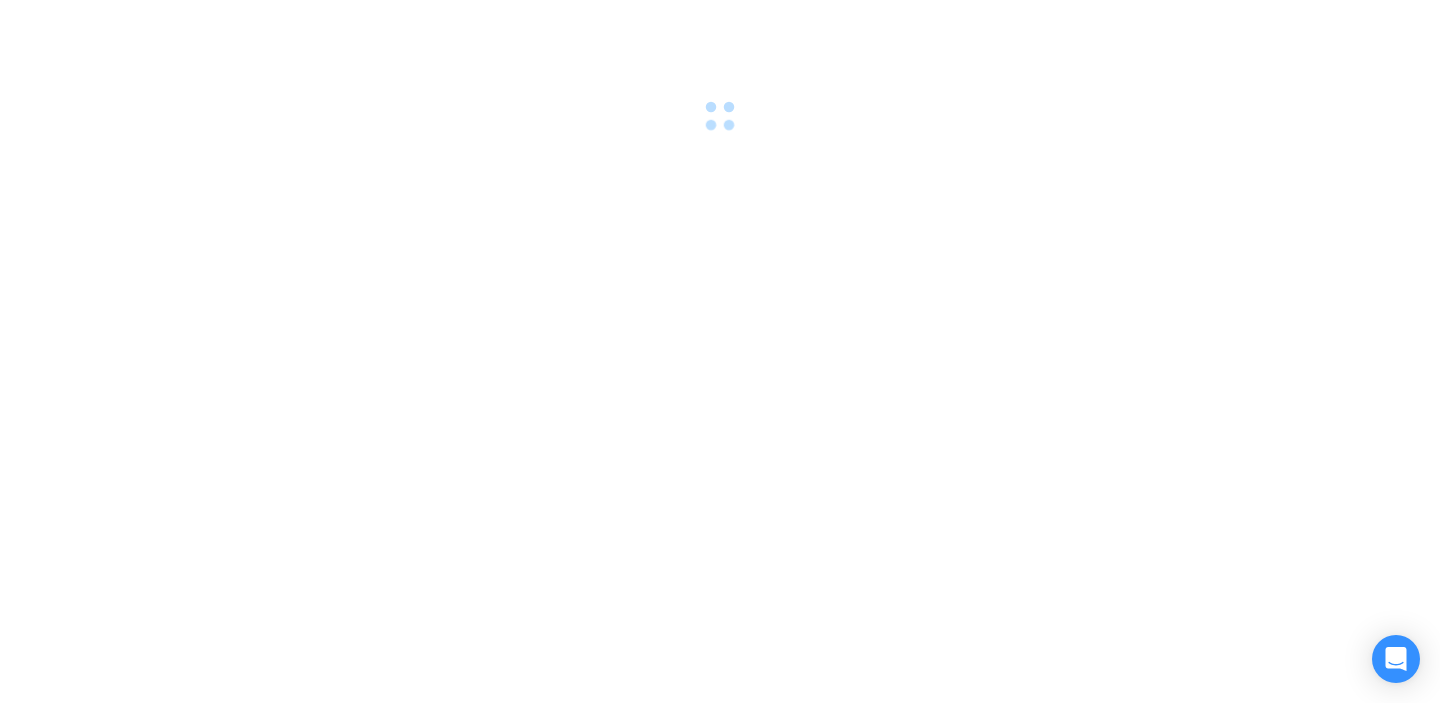 scroll, scrollTop: 0, scrollLeft: 0, axis: both 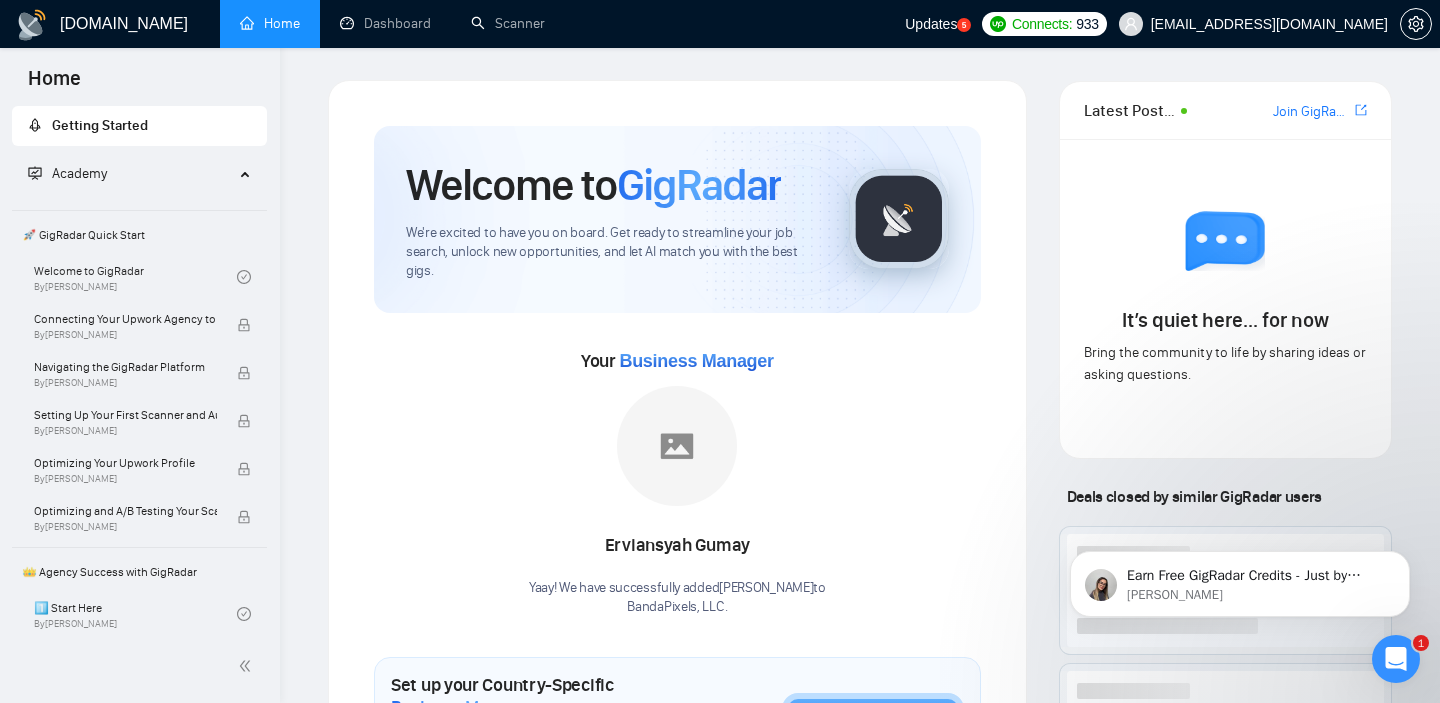 click on "Updates" at bounding box center (931, 24) 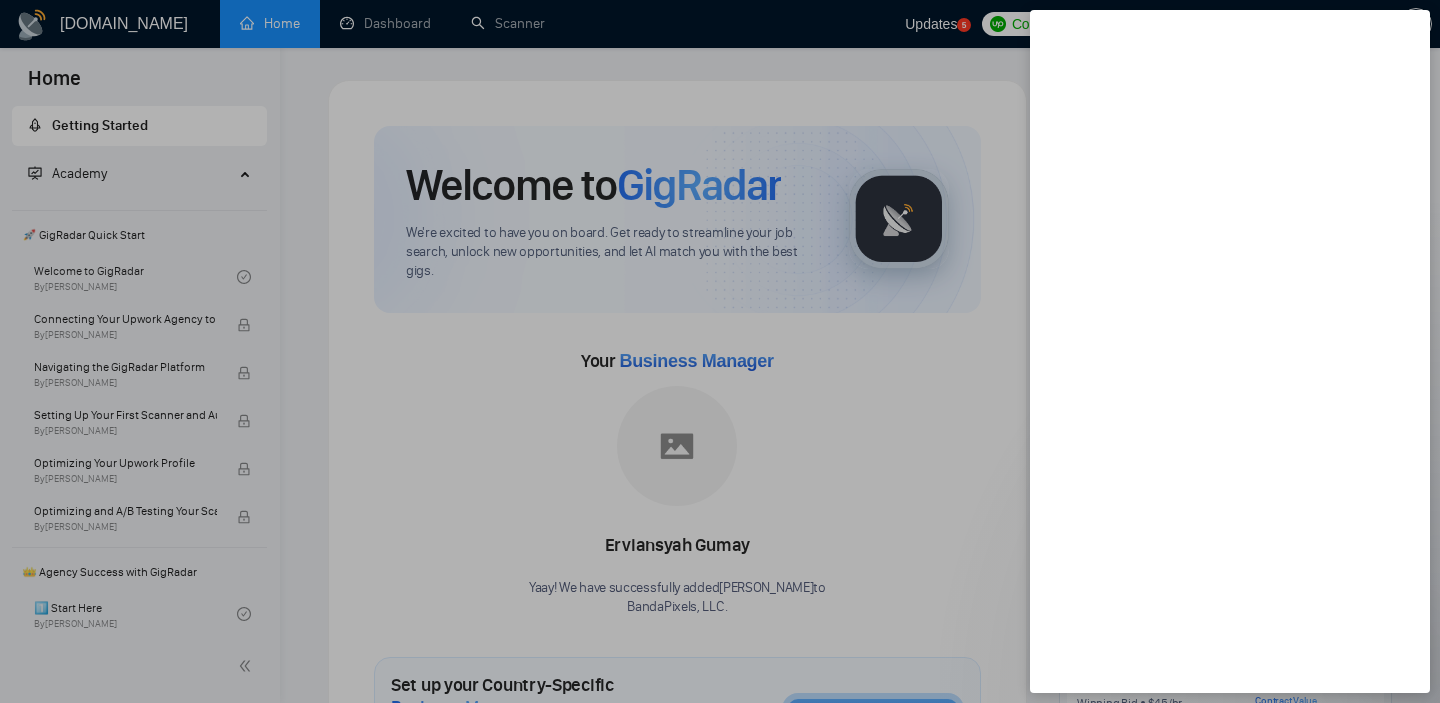 click at bounding box center (720, 351) 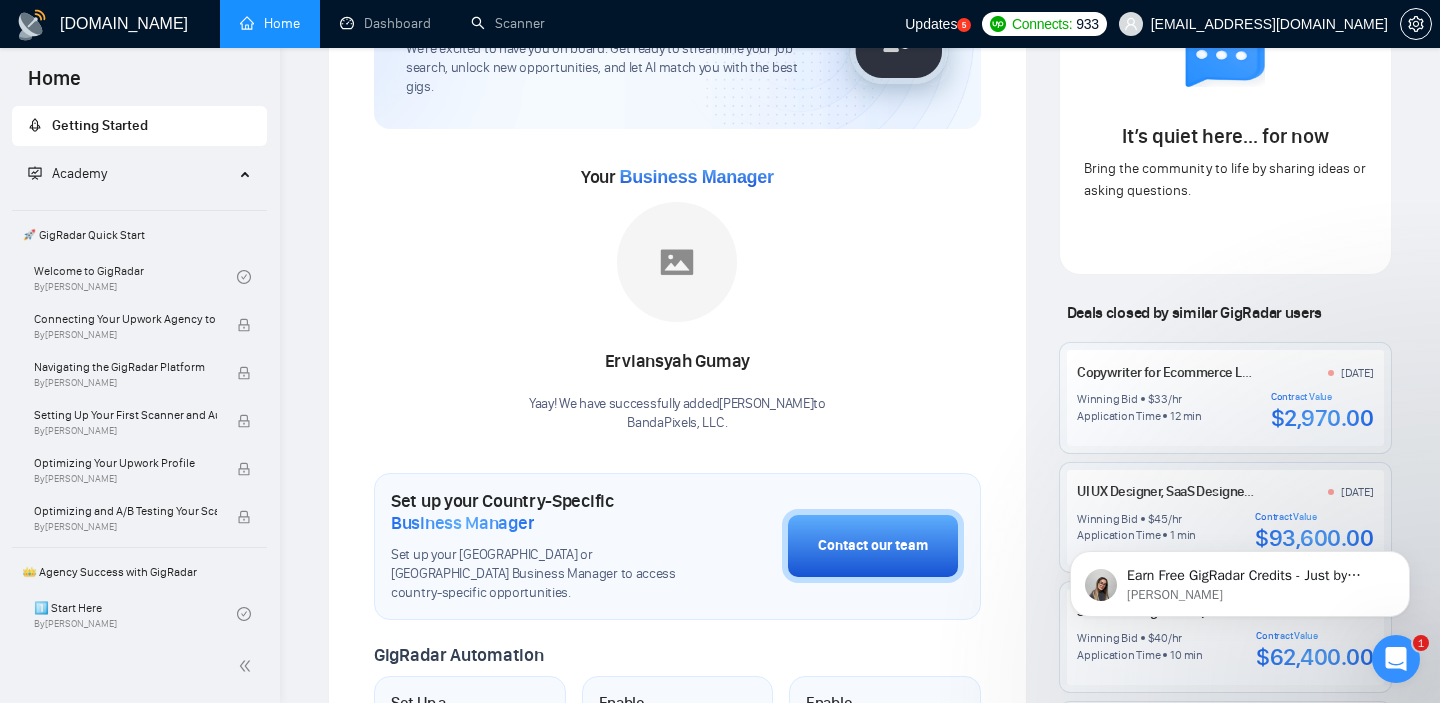 scroll, scrollTop: 187, scrollLeft: 0, axis: vertical 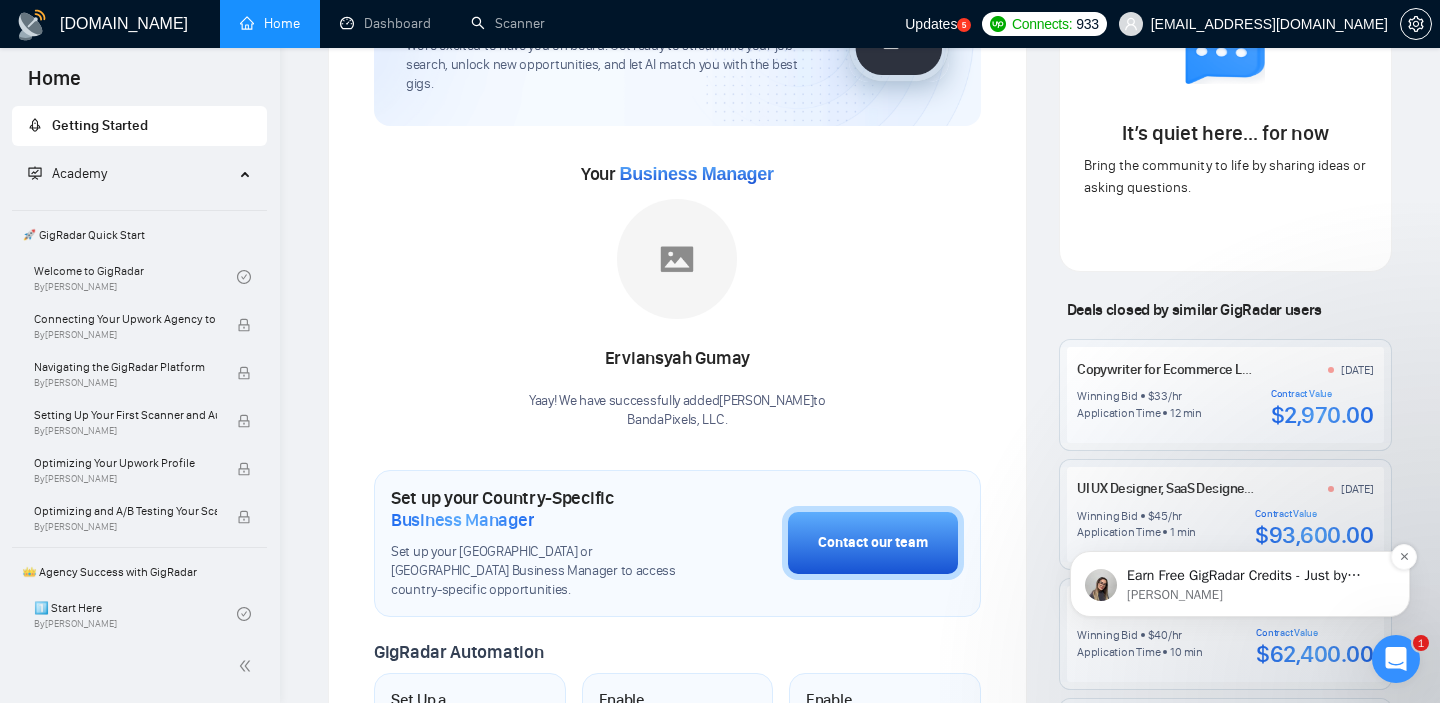 click on "Mariia • Щойно" at bounding box center (1256, 595) 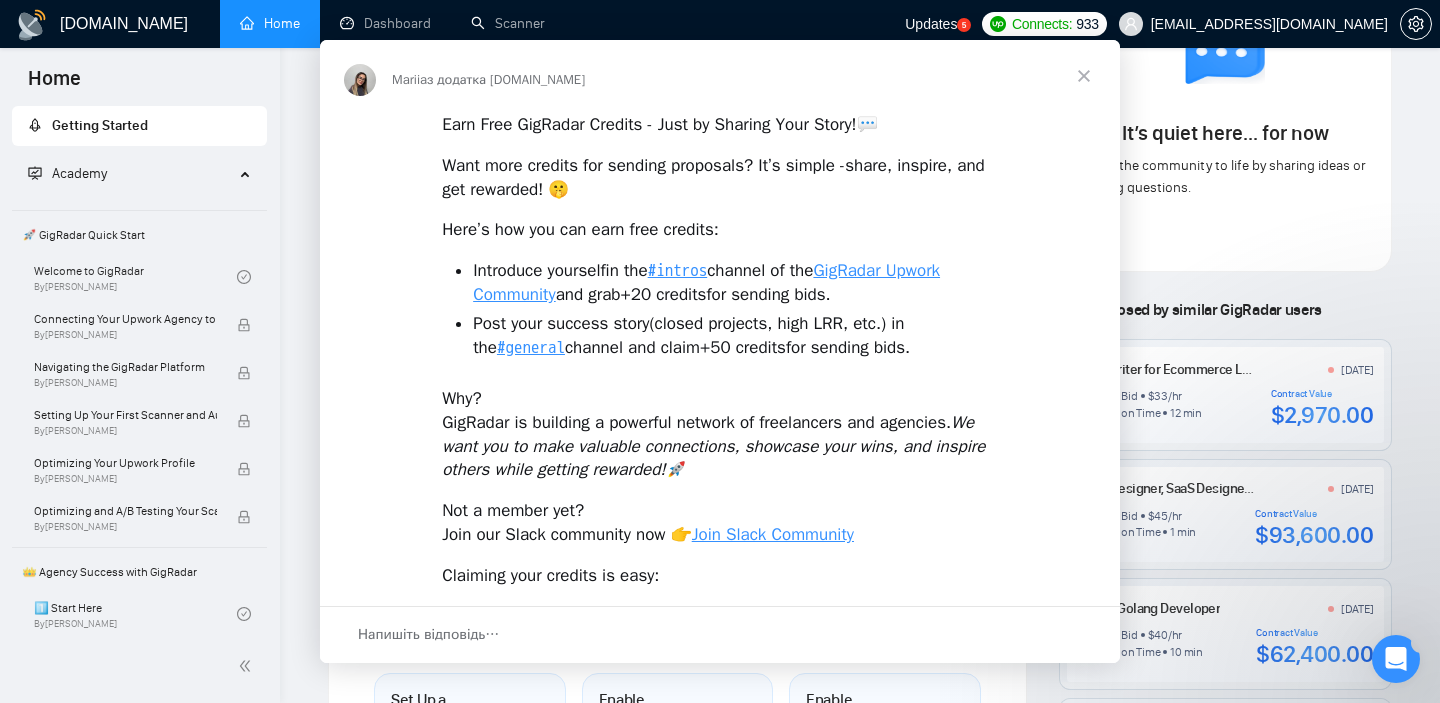 scroll, scrollTop: 0, scrollLeft: 0, axis: both 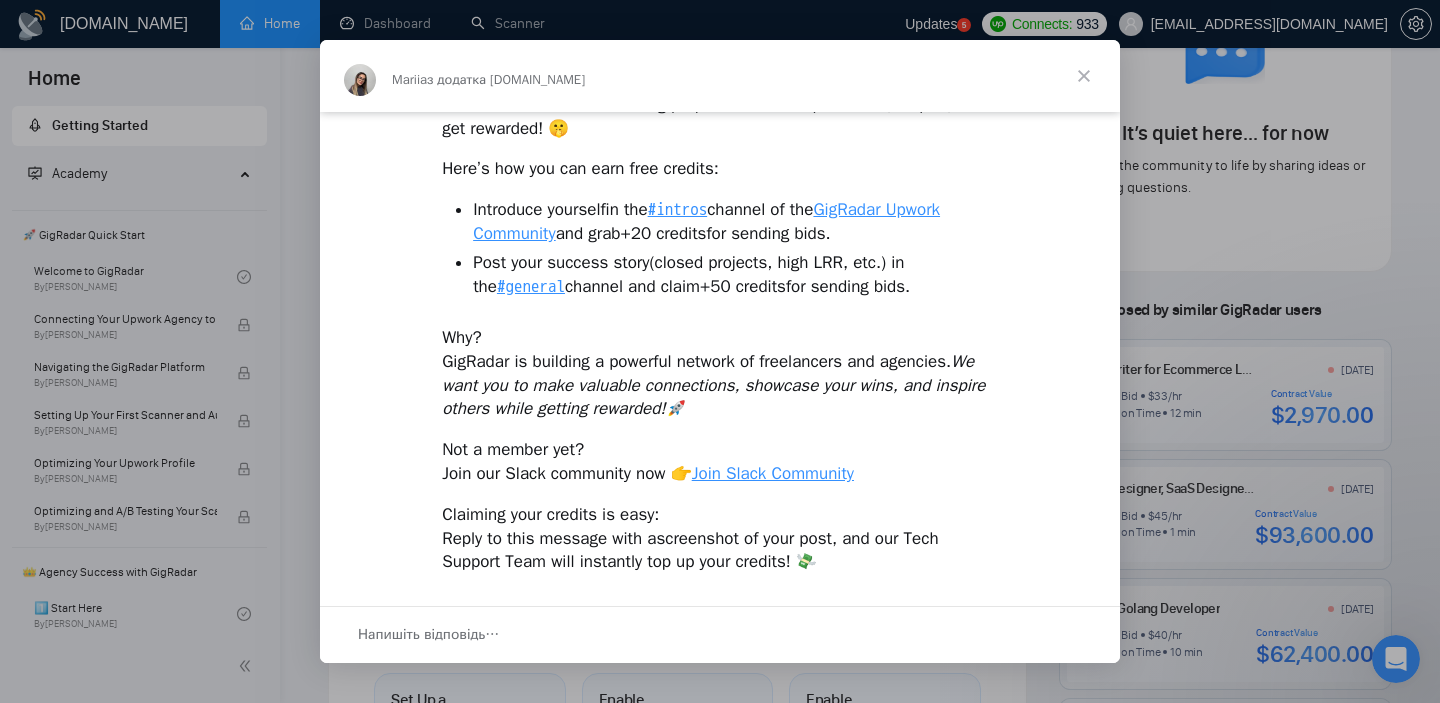 click at bounding box center [1084, 76] 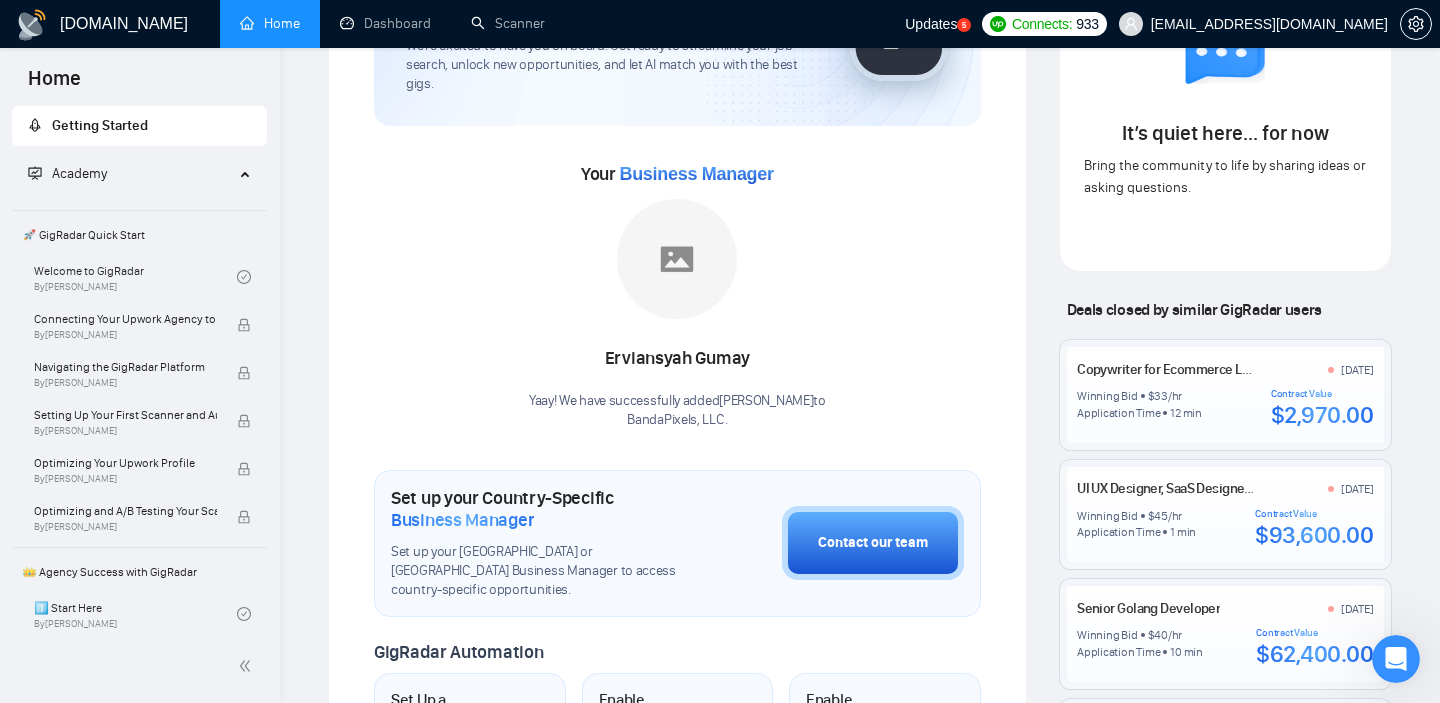 click on "Updates" at bounding box center (931, 24) 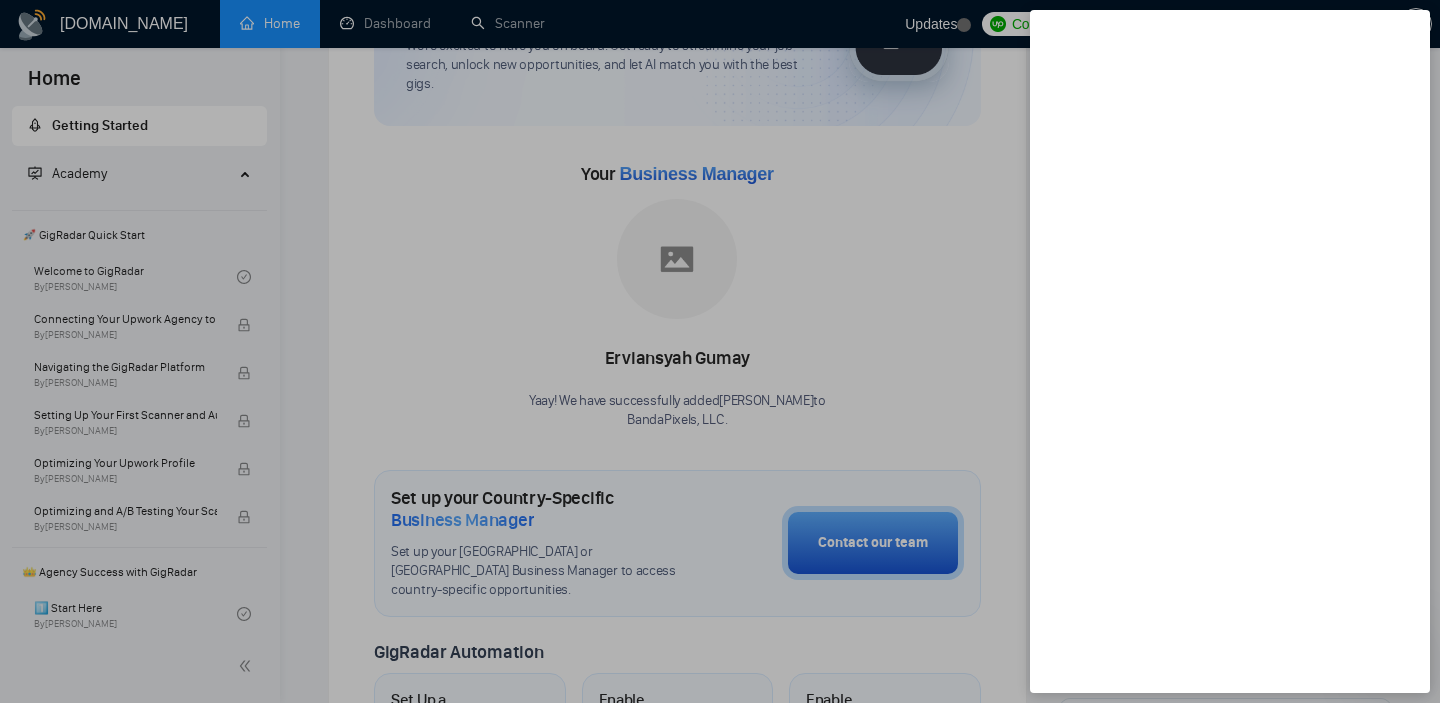 click at bounding box center (720, 351) 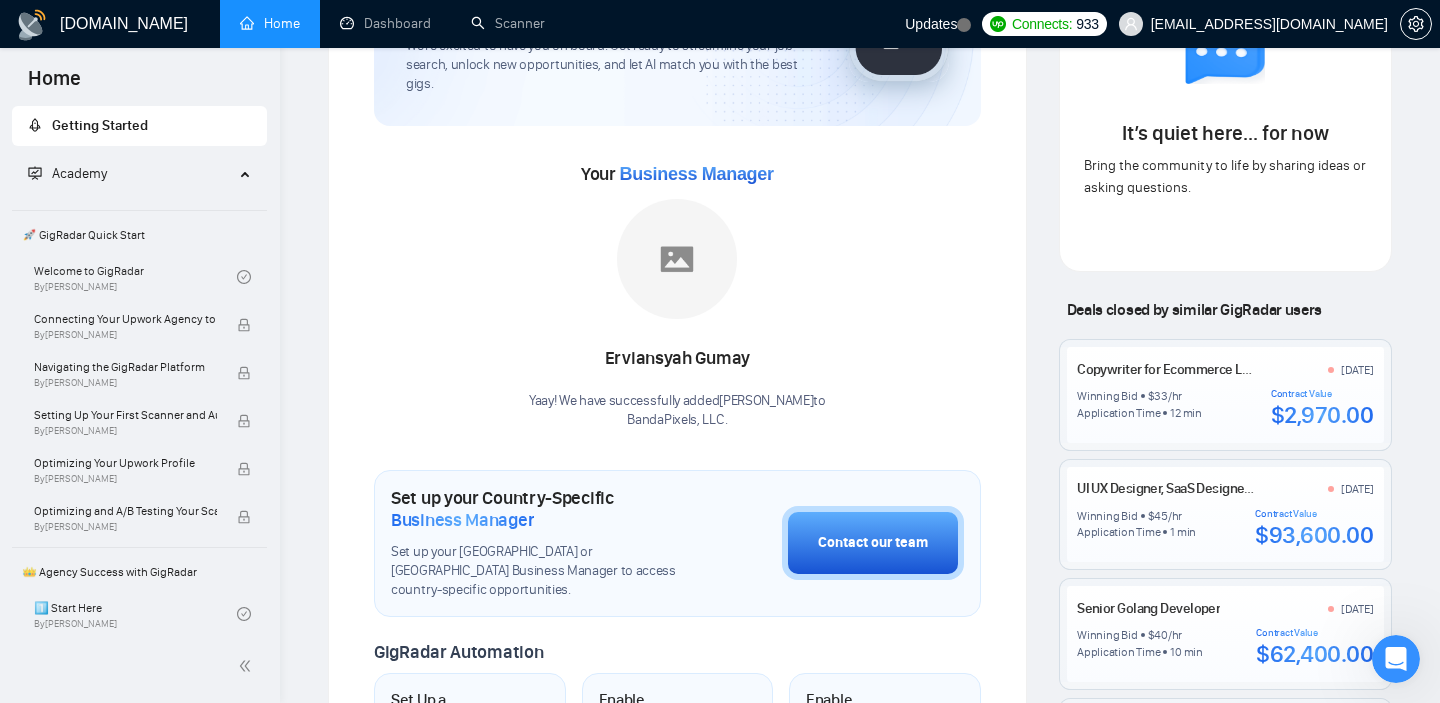 scroll, scrollTop: 0, scrollLeft: 0, axis: both 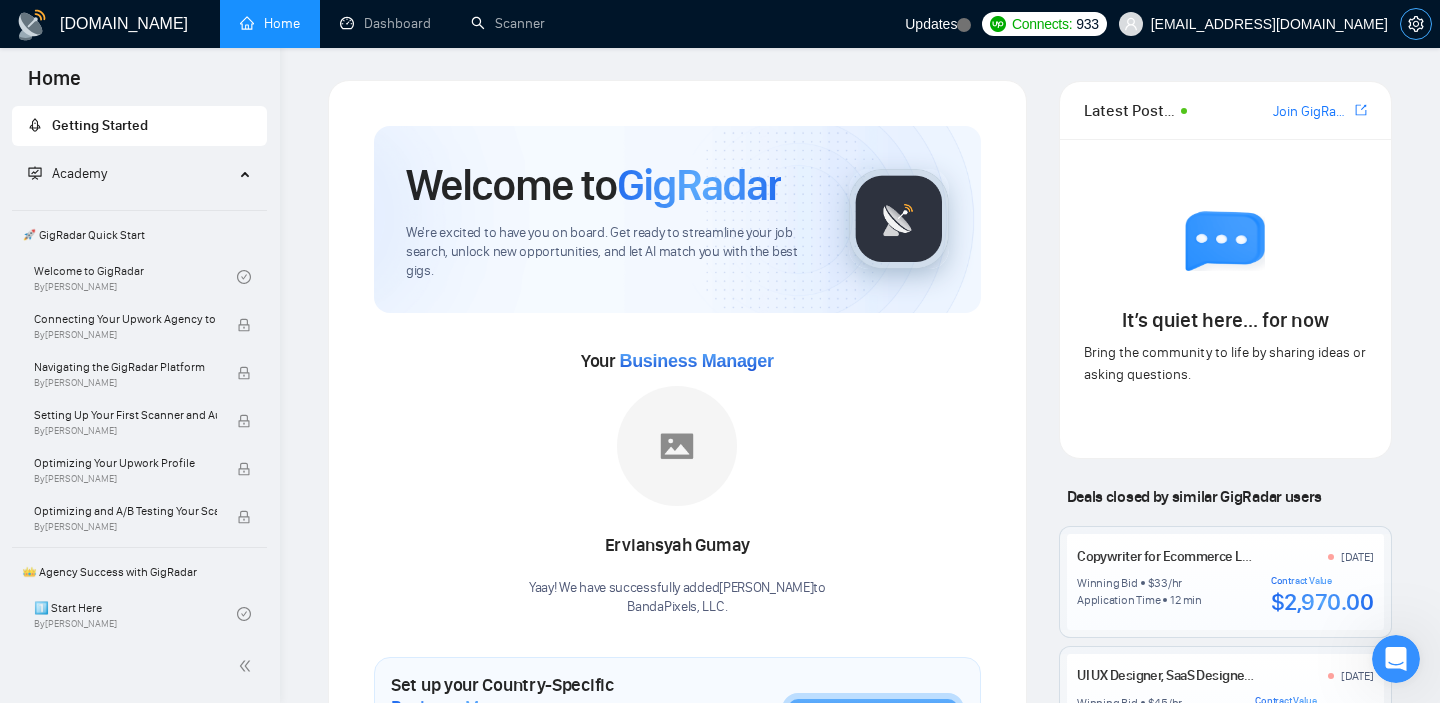 click 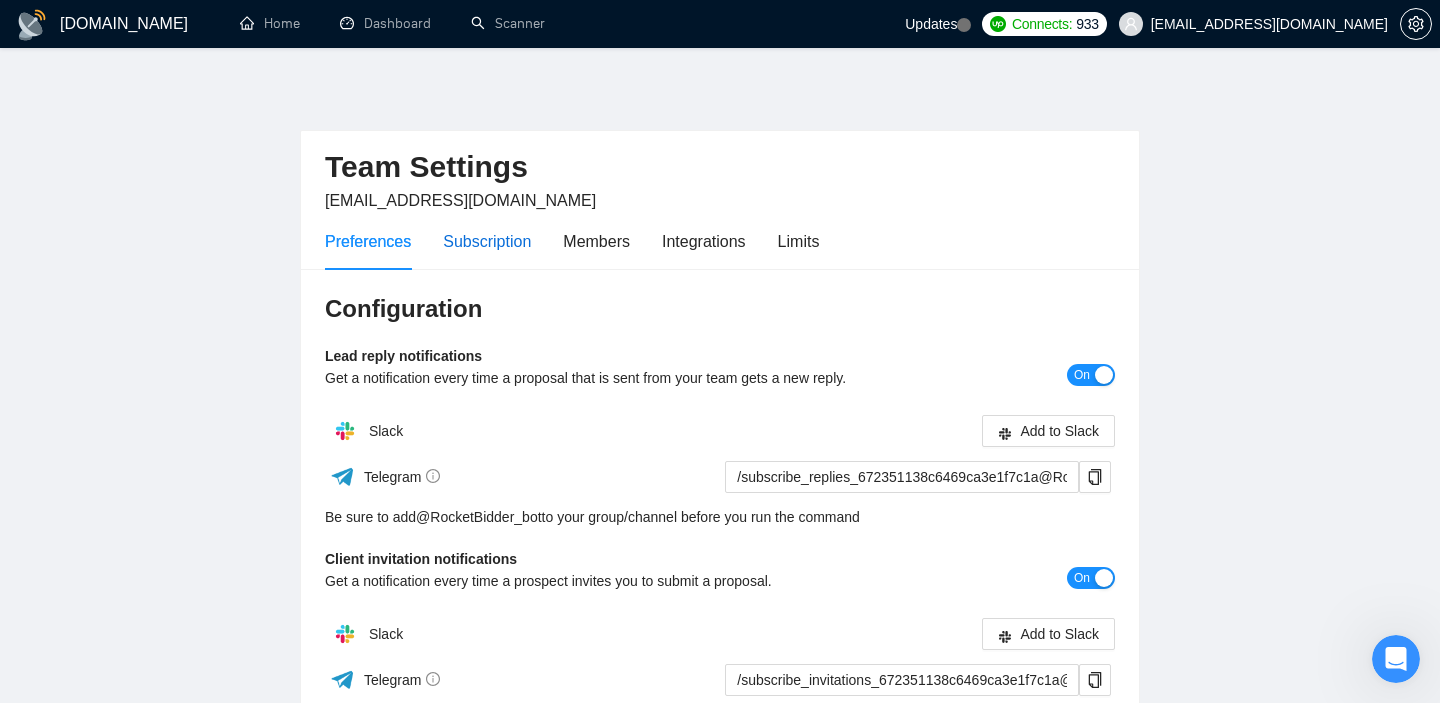 click on "Subscription" at bounding box center [487, 241] 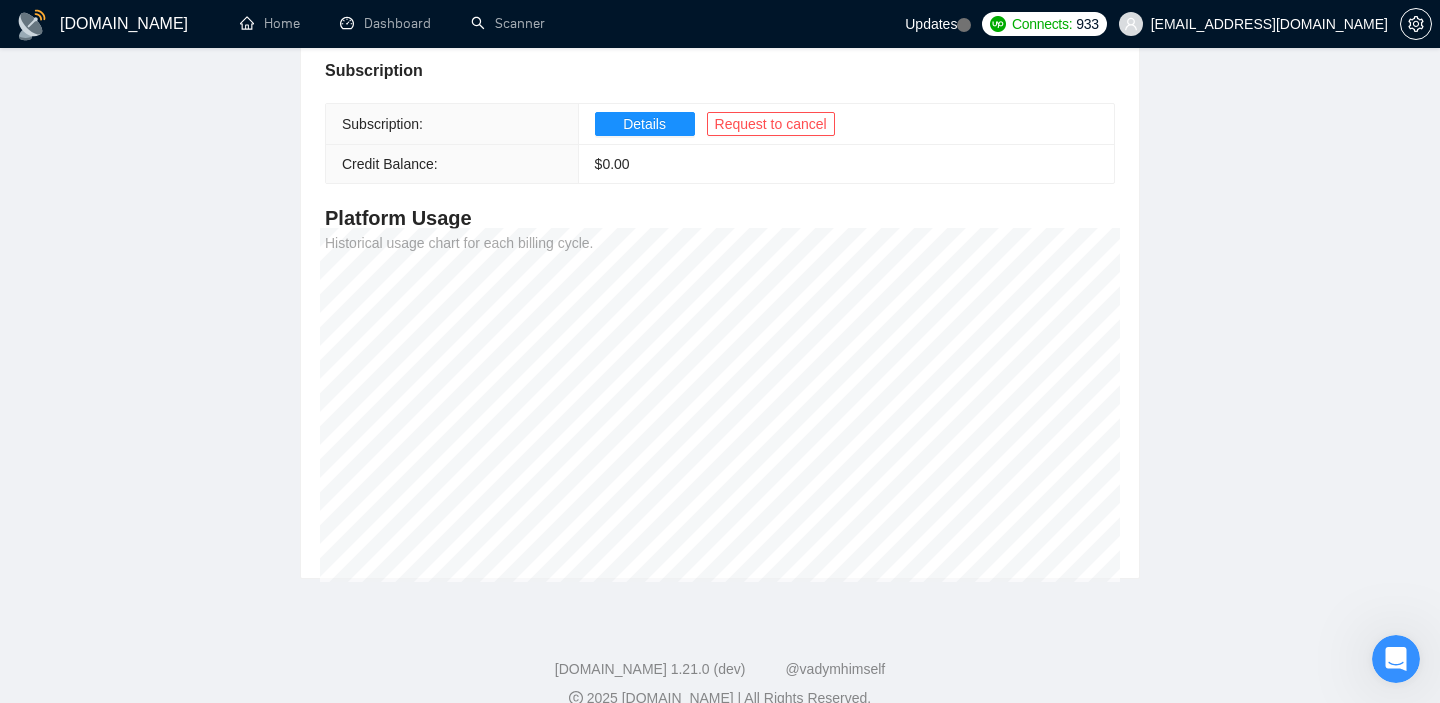 scroll, scrollTop: 312, scrollLeft: 0, axis: vertical 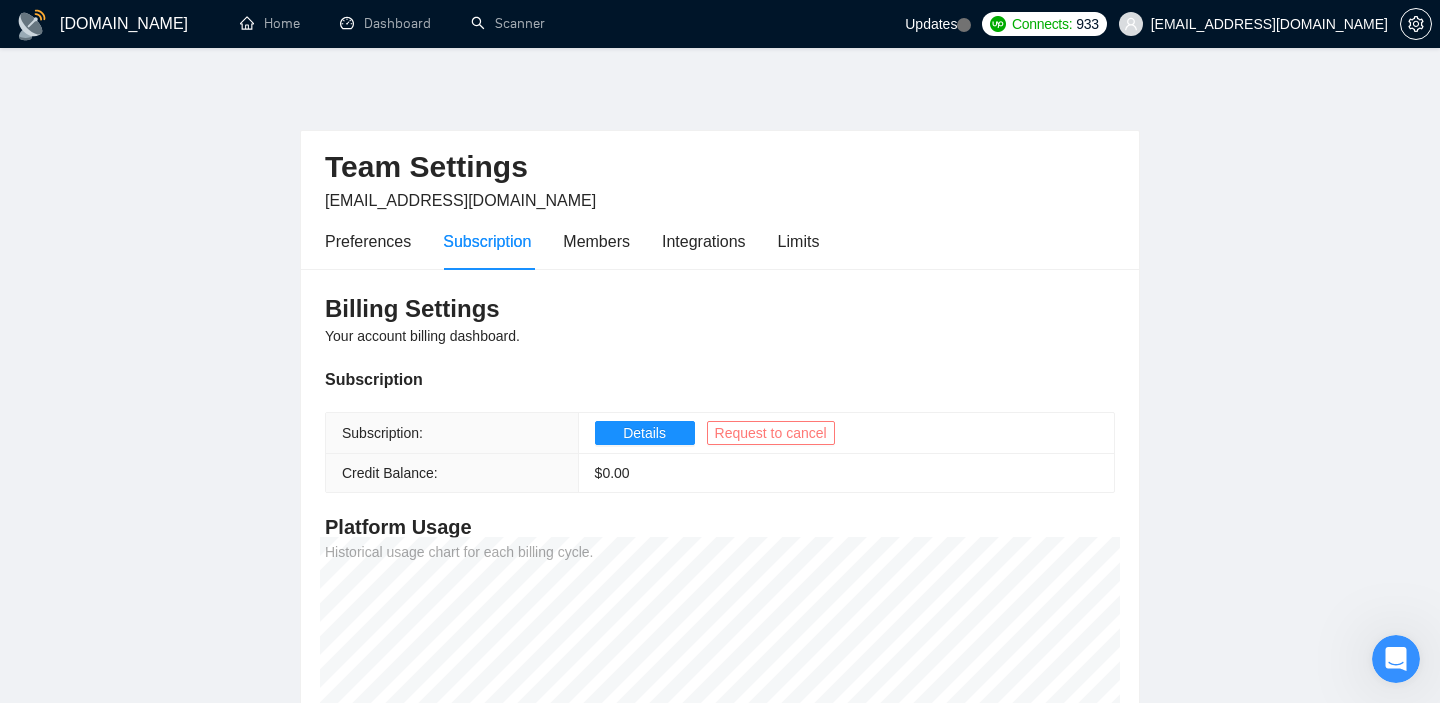 click on "Request to cancel" at bounding box center (771, 433) 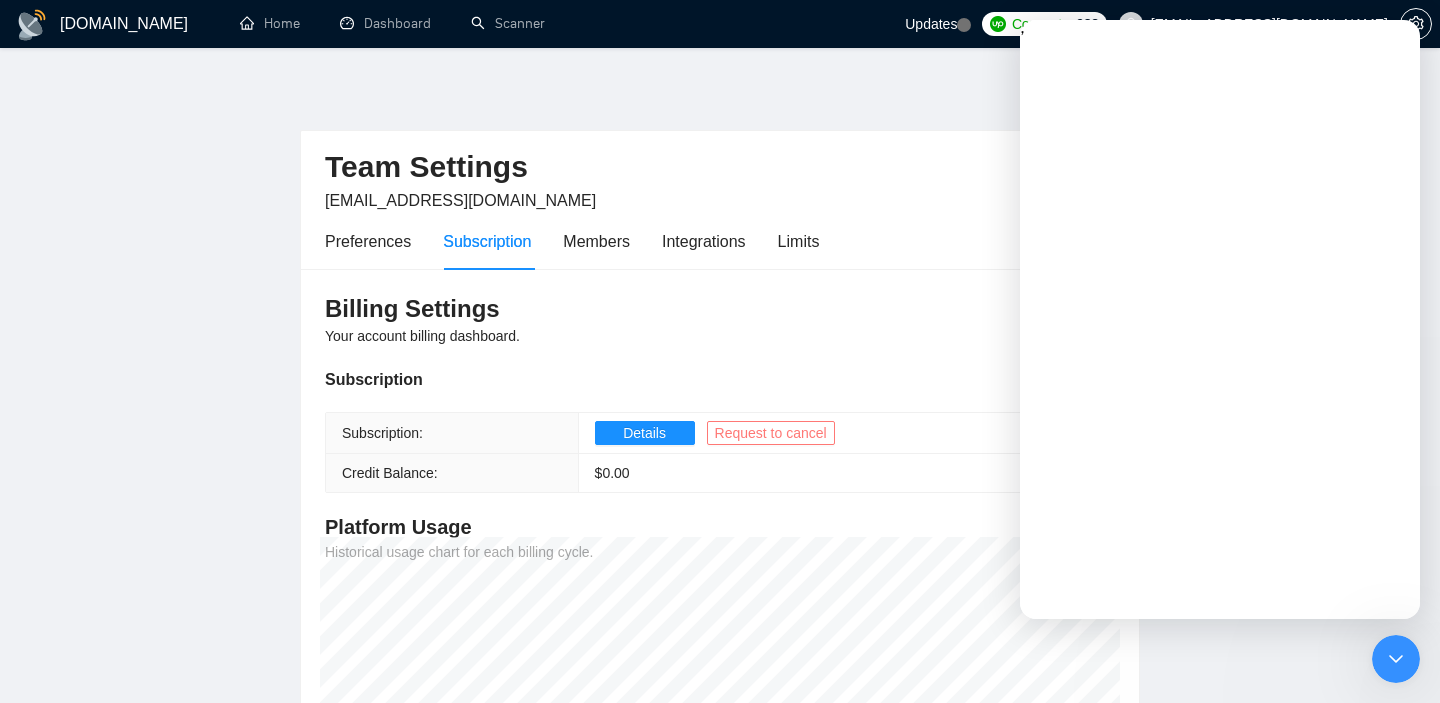 scroll, scrollTop: 0, scrollLeft: 0, axis: both 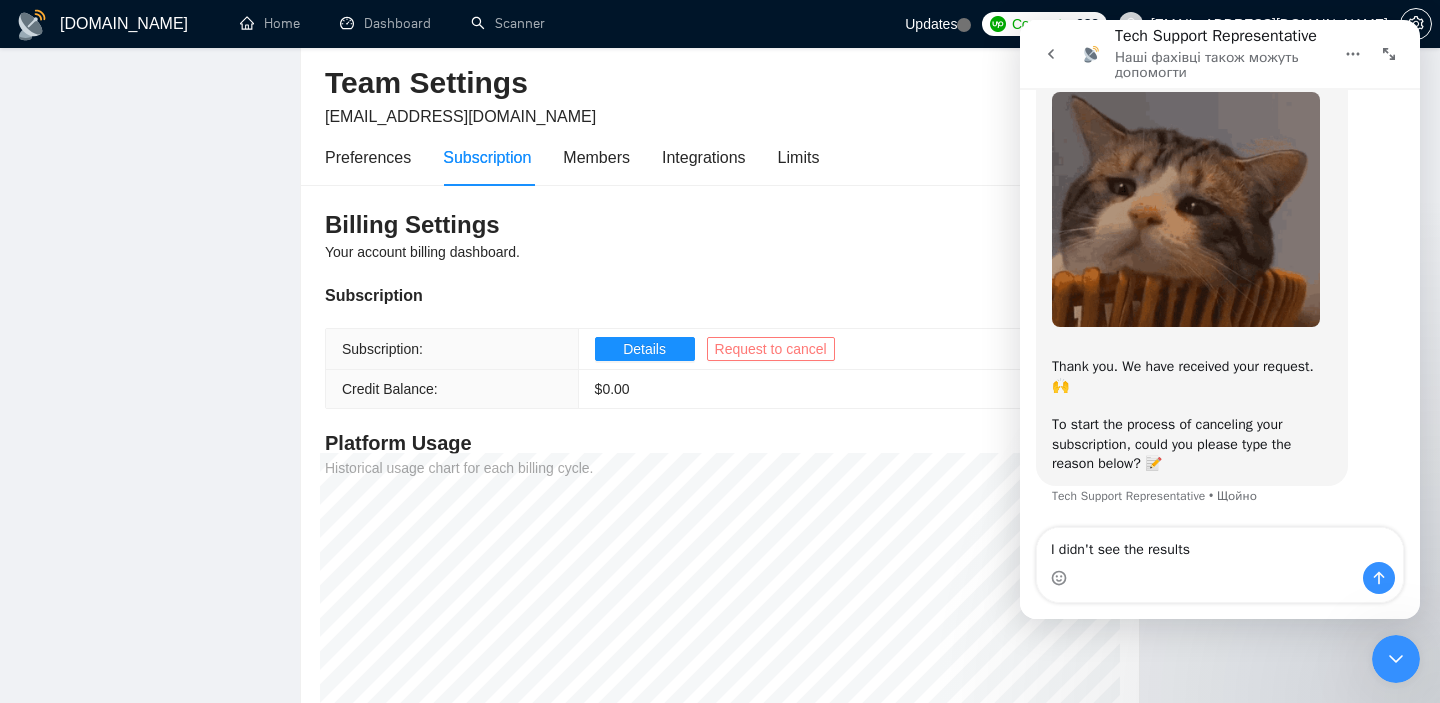 type on "I didn't see the results" 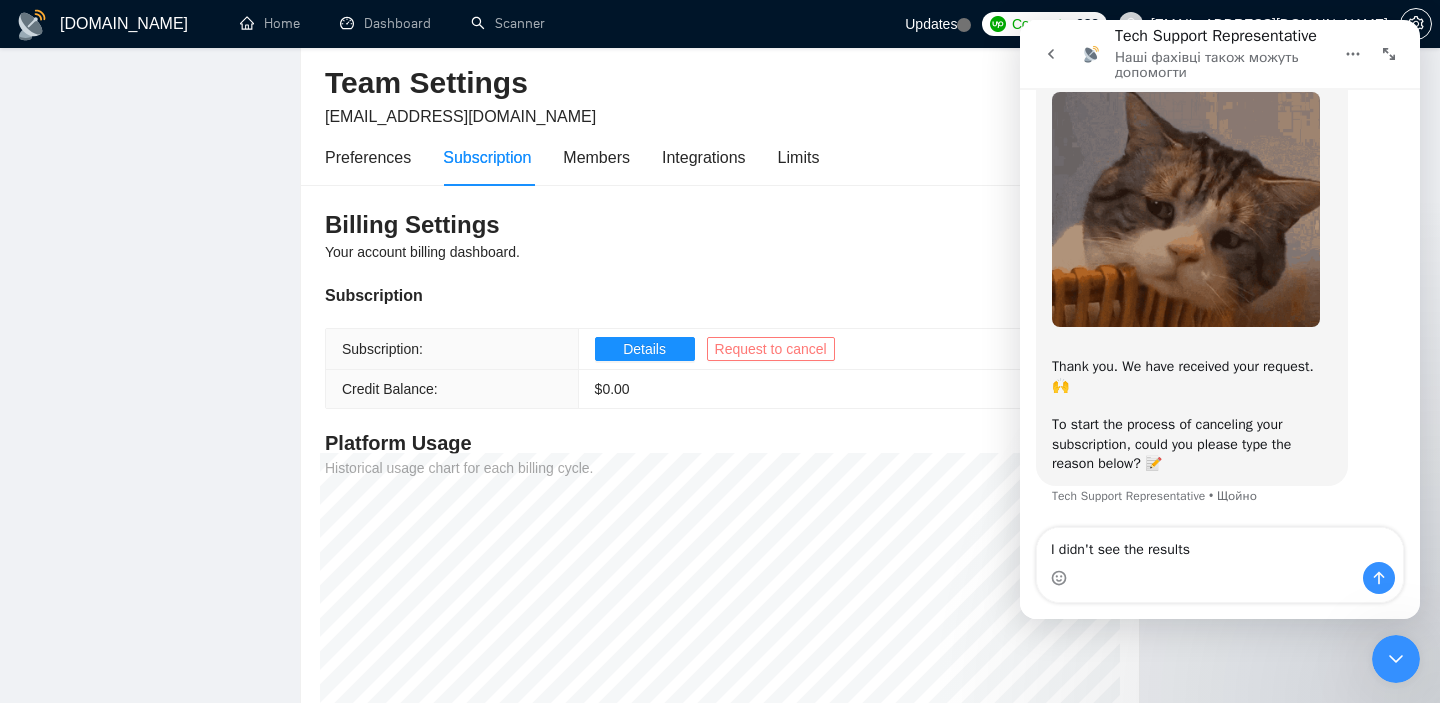 click on "Request to cancel" at bounding box center (771, 349) 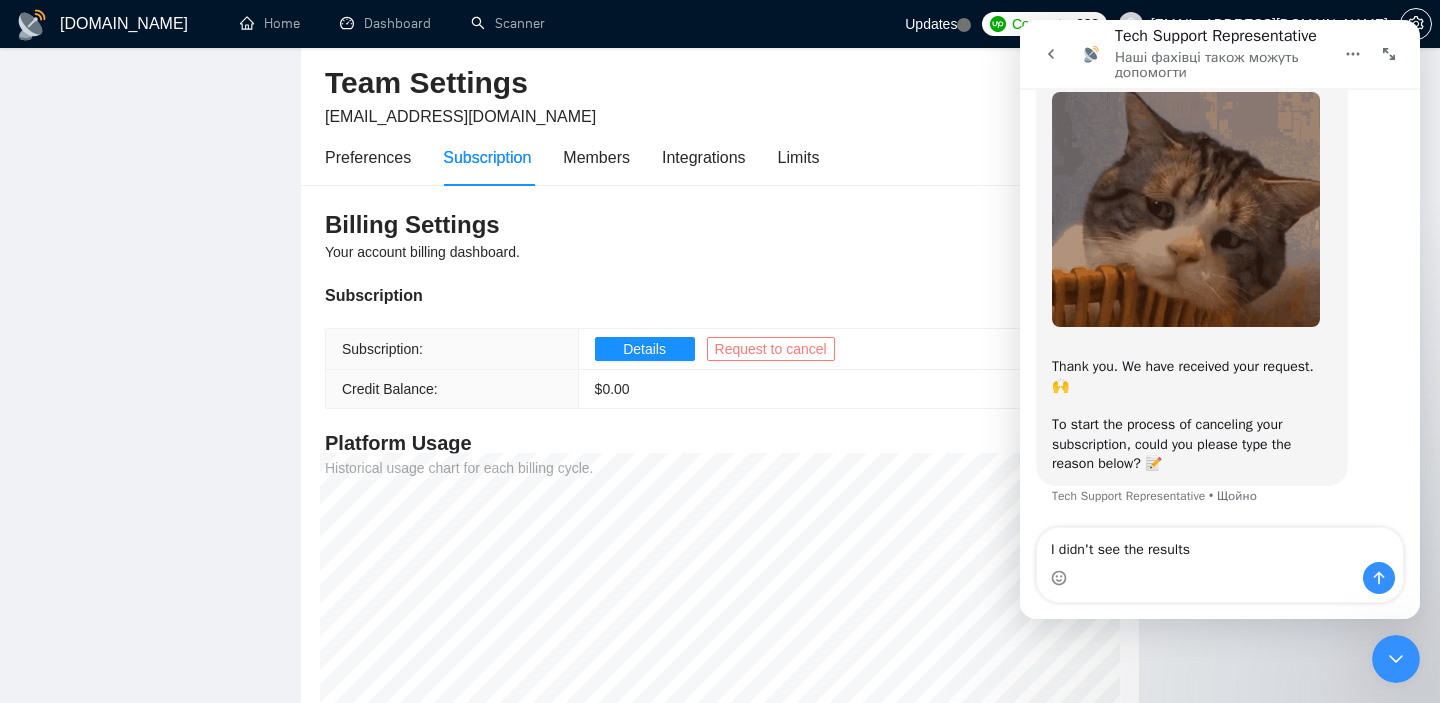 scroll, scrollTop: 0, scrollLeft: 0, axis: both 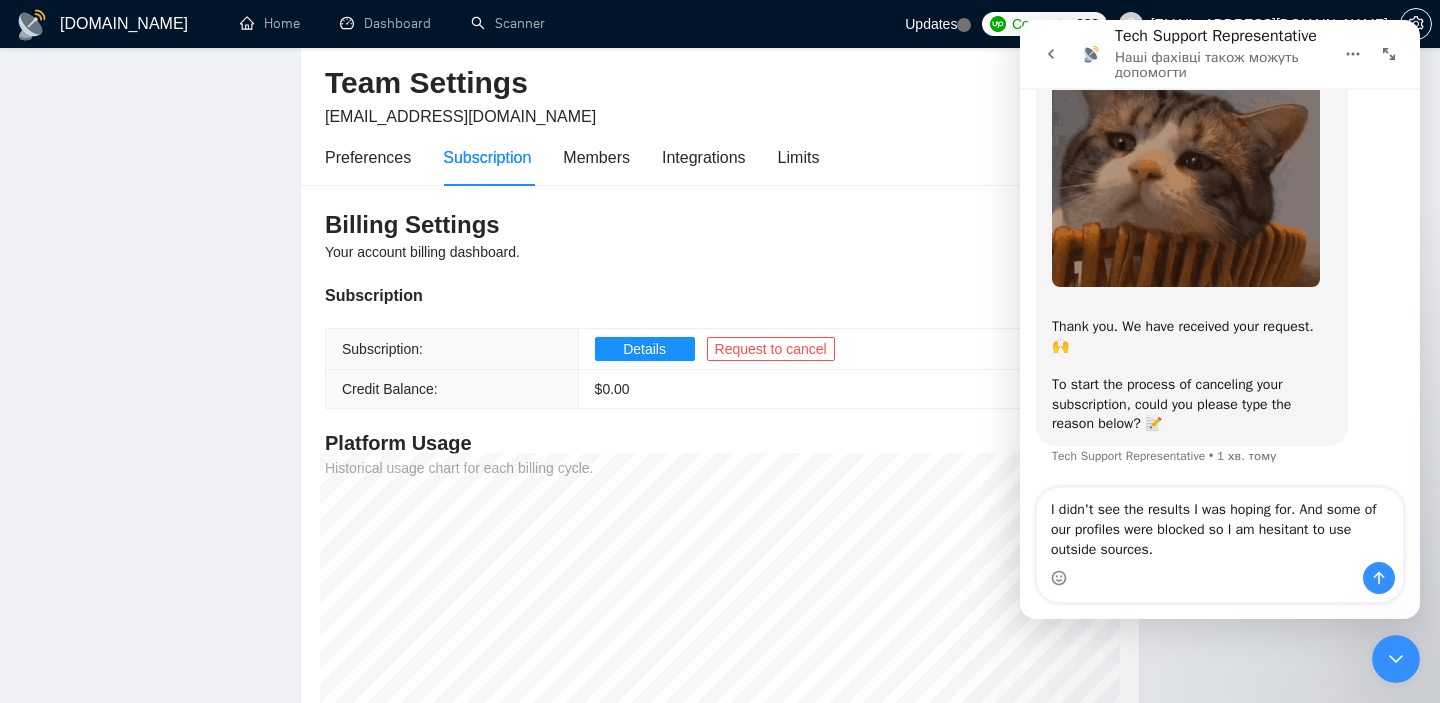 type on "I didn't see the results I was hoping for. And some of our profiles were blocked so I am hesitant to use outside sources." 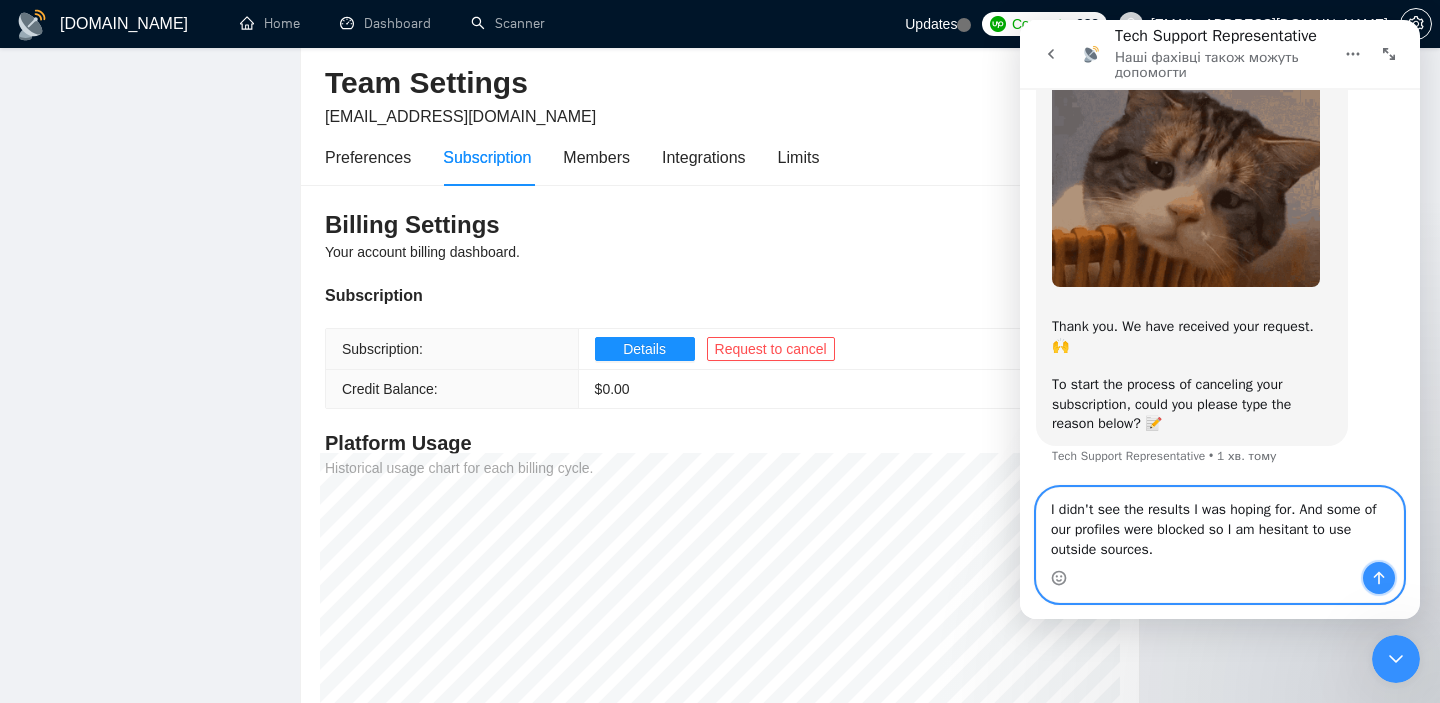 click 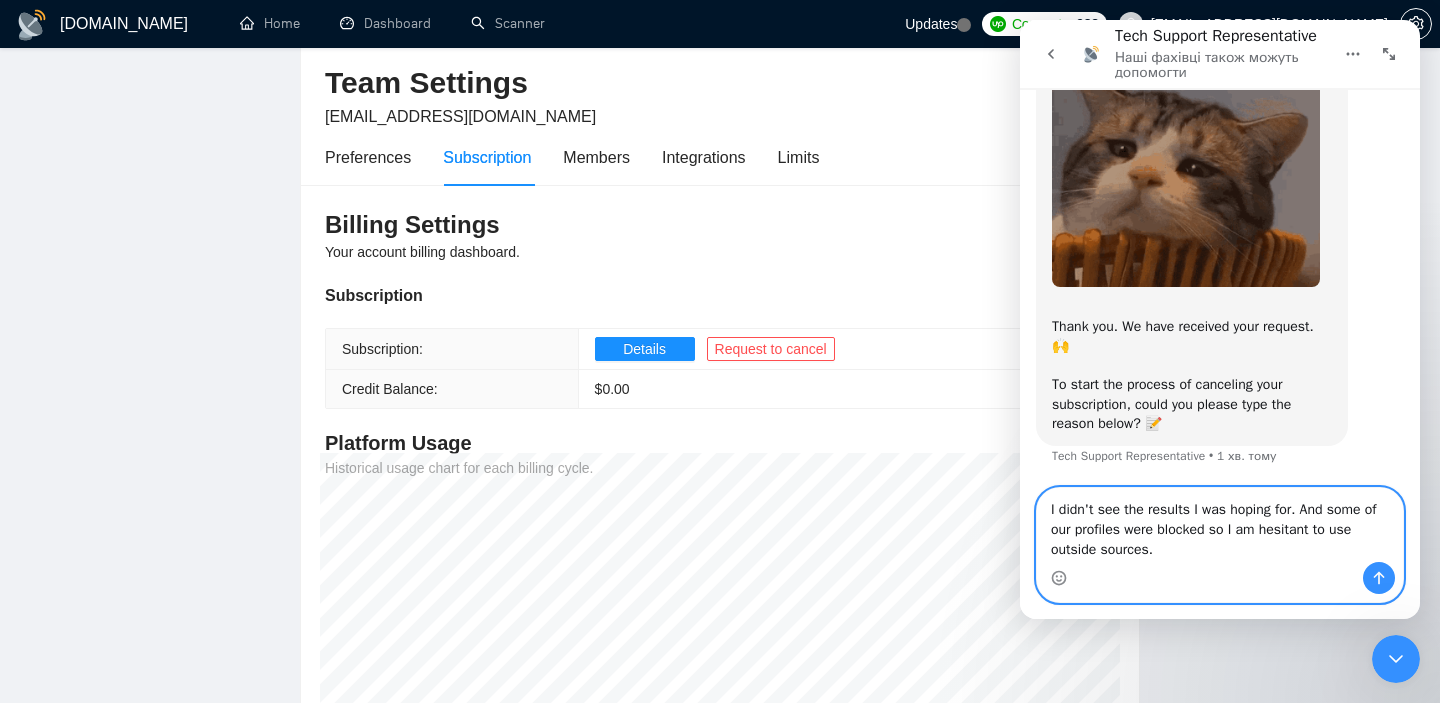 type 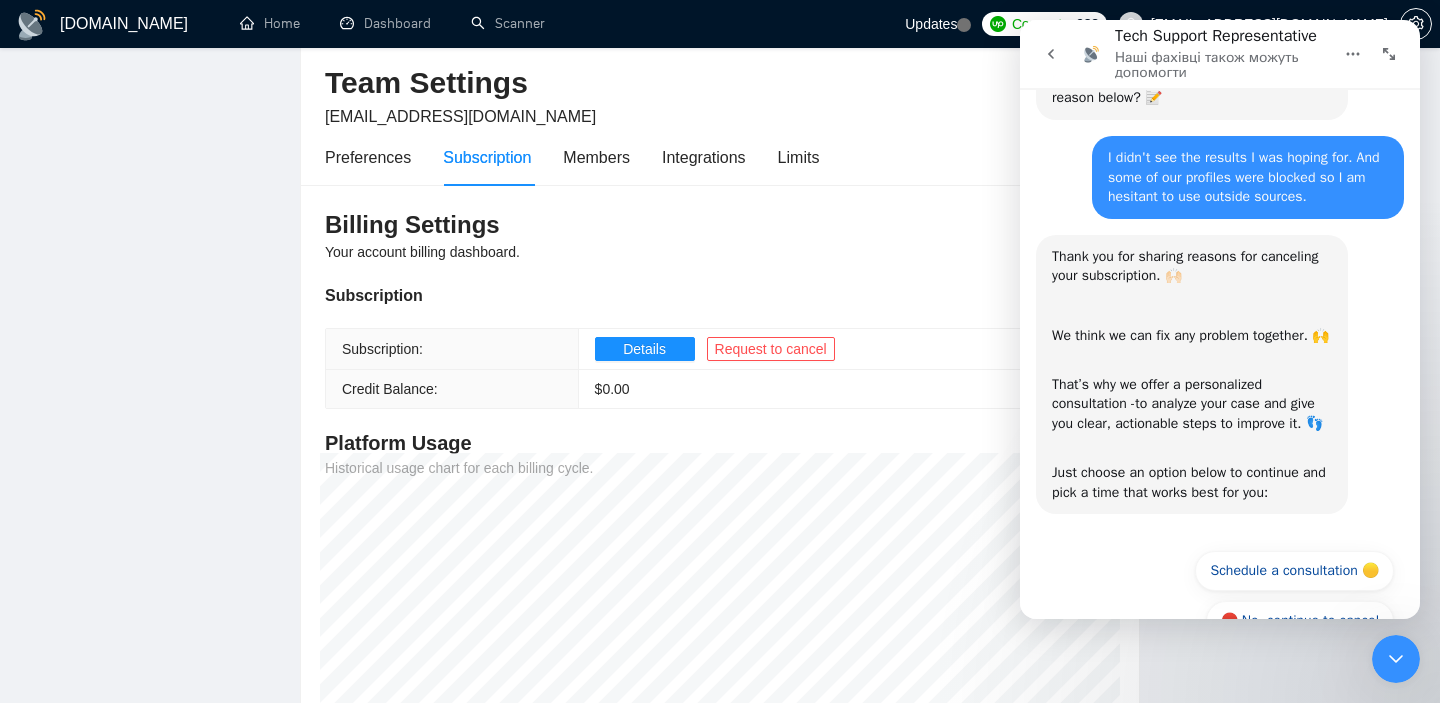scroll, scrollTop: 561, scrollLeft: 0, axis: vertical 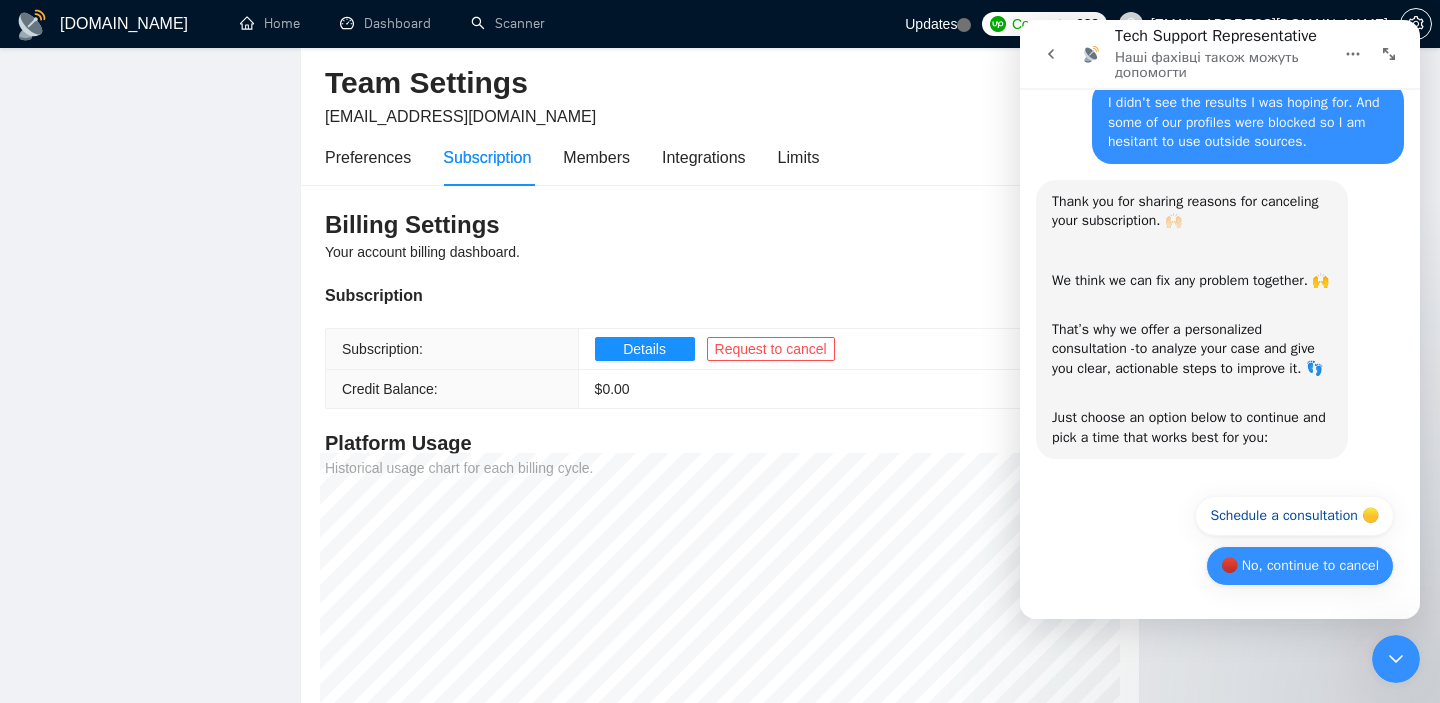 click on "🔴 No, continue to cancel" at bounding box center (1300, 566) 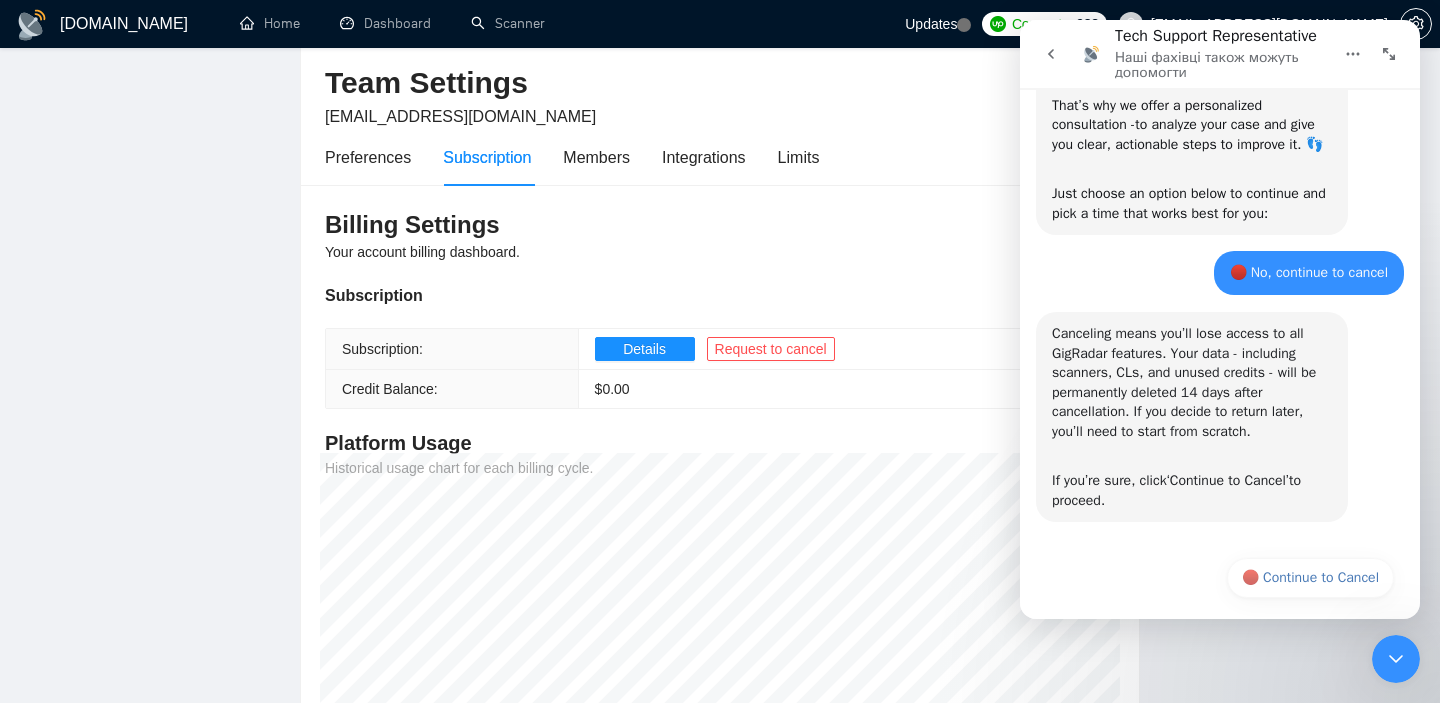 scroll, scrollTop: 799, scrollLeft: 0, axis: vertical 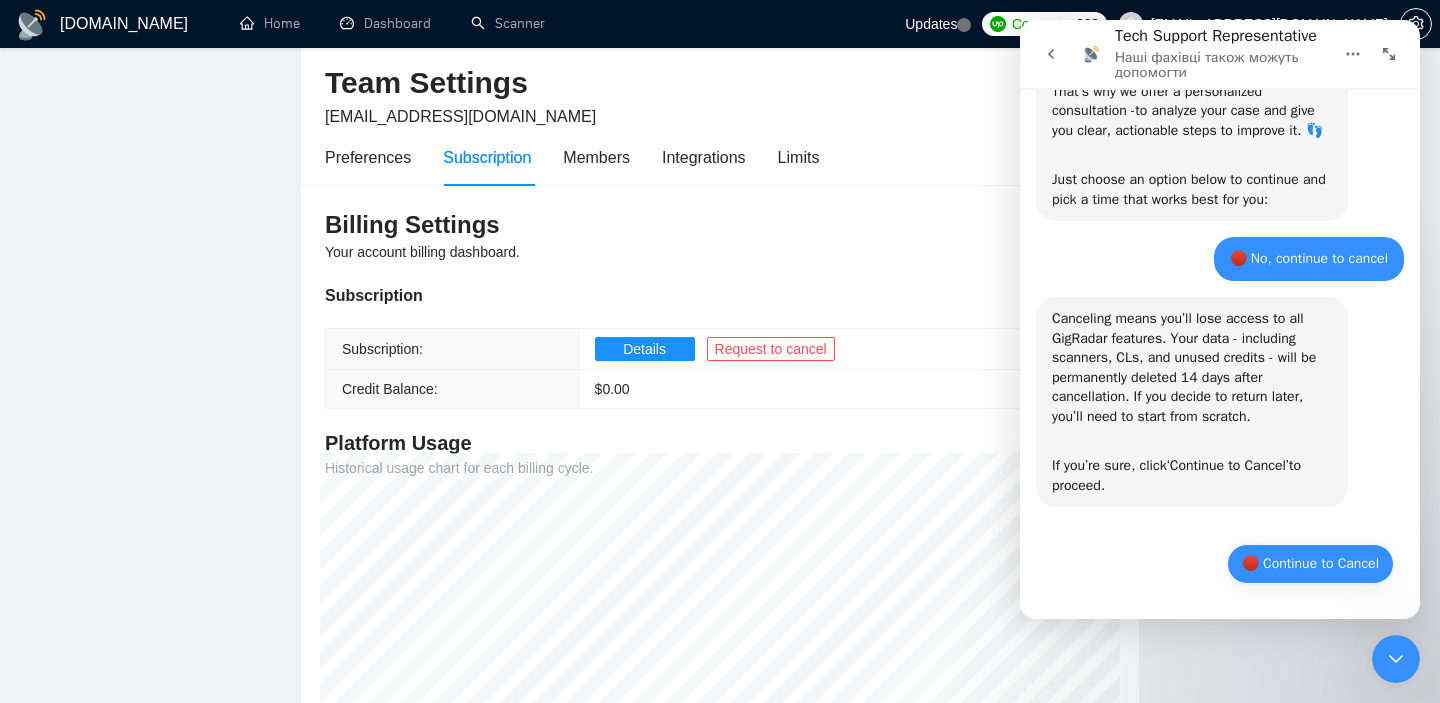 click on "🔴 Continue to Cancel" at bounding box center (1310, 564) 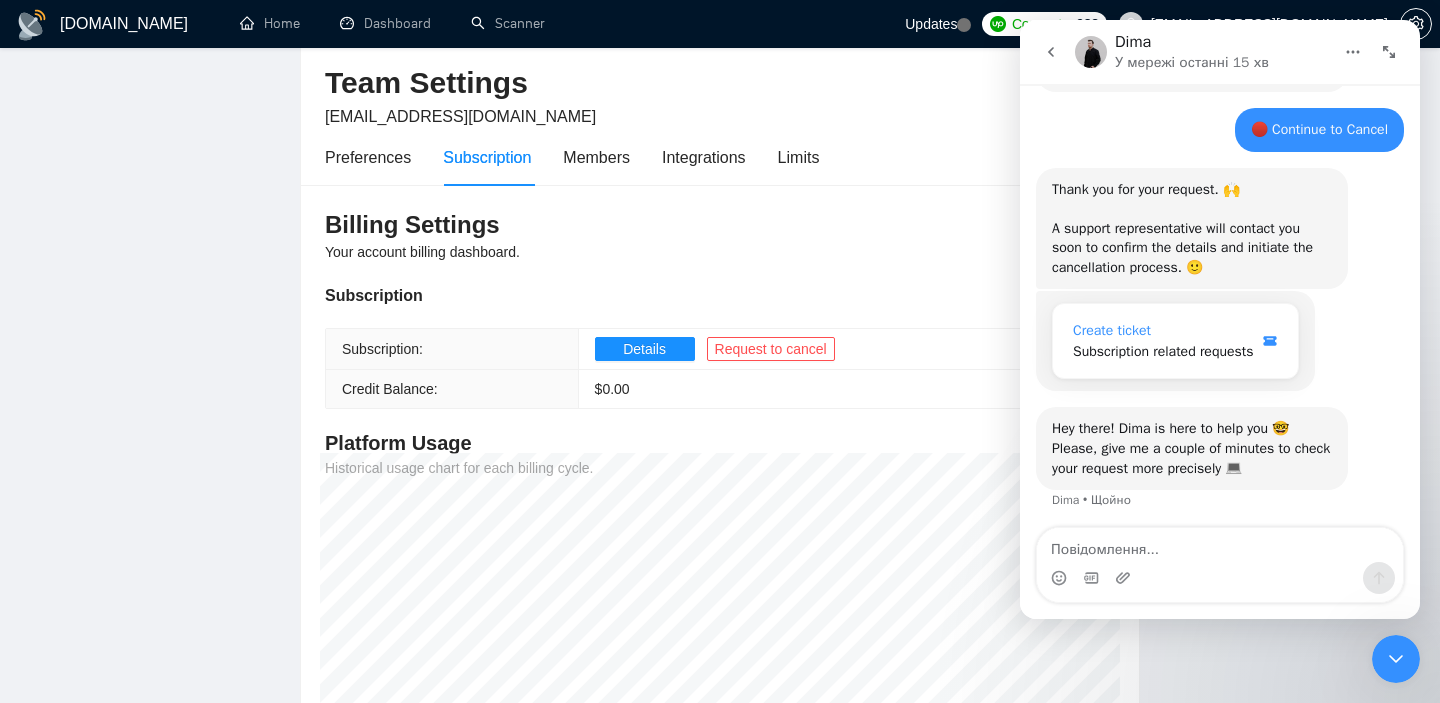 scroll, scrollTop: 1196, scrollLeft: 0, axis: vertical 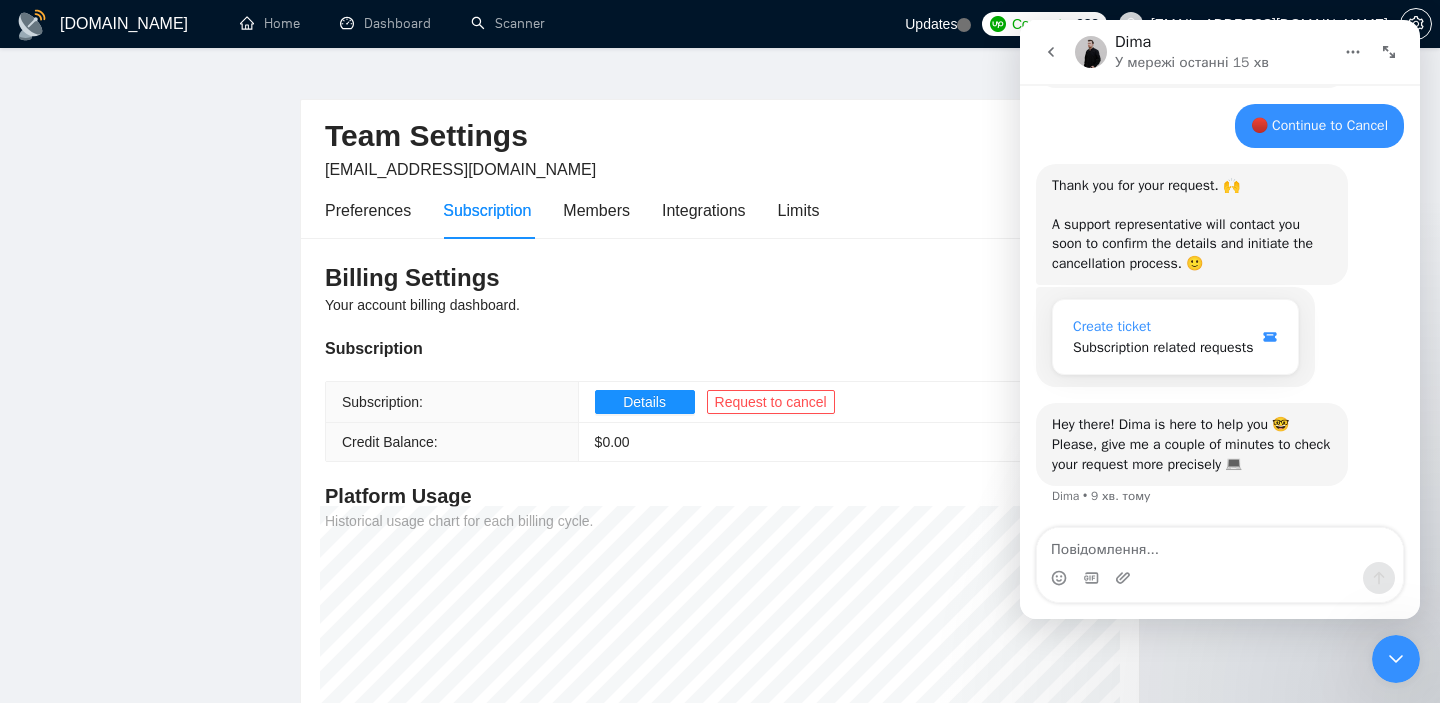click on "Create ticket" at bounding box center (1112, 326) 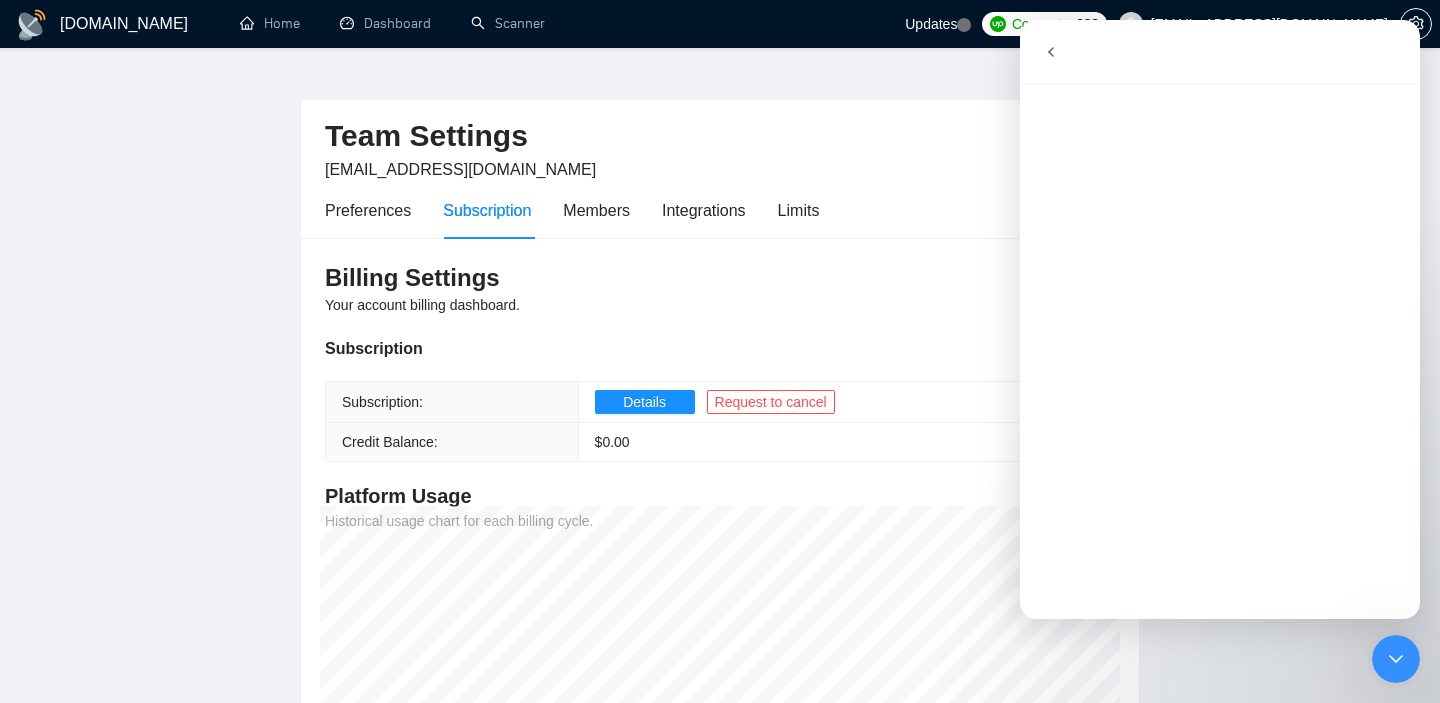 scroll, scrollTop: 0, scrollLeft: 0, axis: both 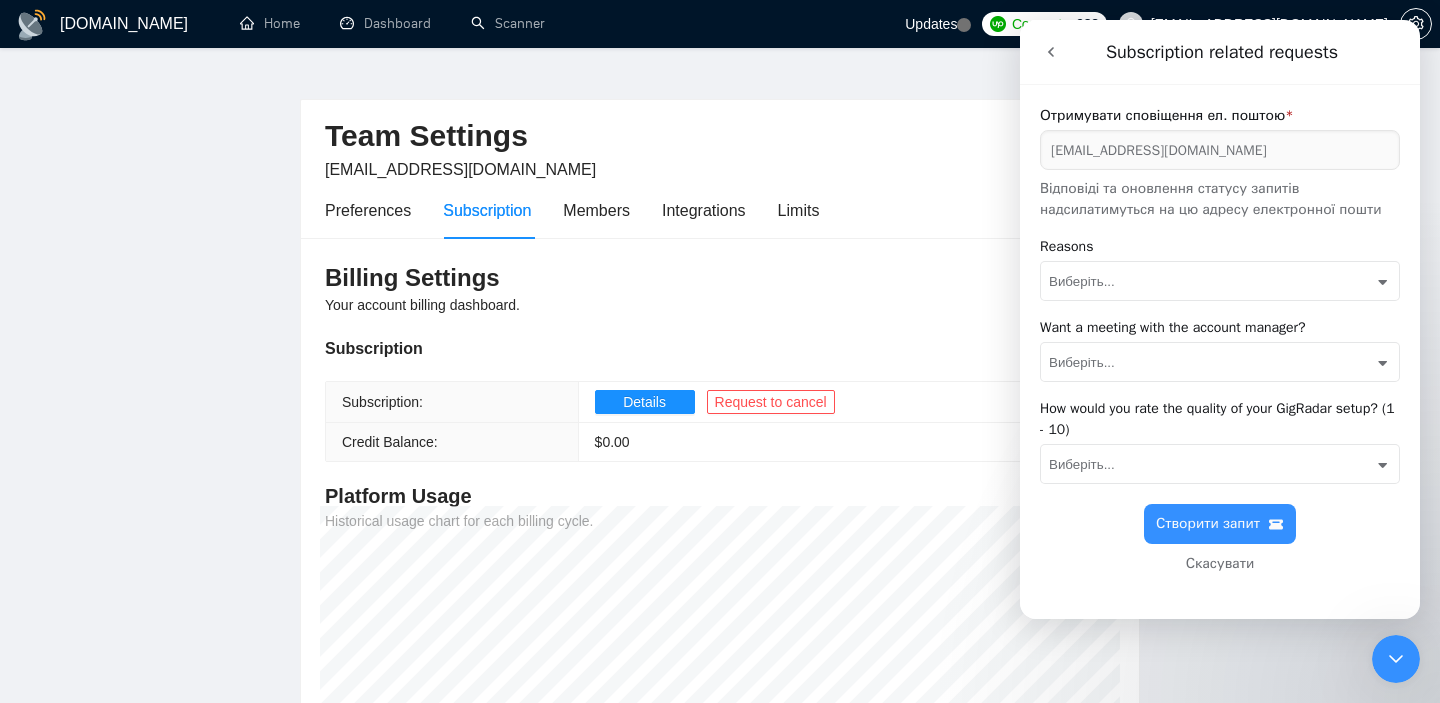 click on "Виберіть...  Not using Upwork at the moment Upwork connects exceed my budget Struggling to find the right client on Upwork Having difficulty understanding GigRadar Found an alternative to GigRadar Unsatisfied with customer support GigRadar is too costly Prefer manual work on Upwork without automation Other" at bounding box center (1220, 281) 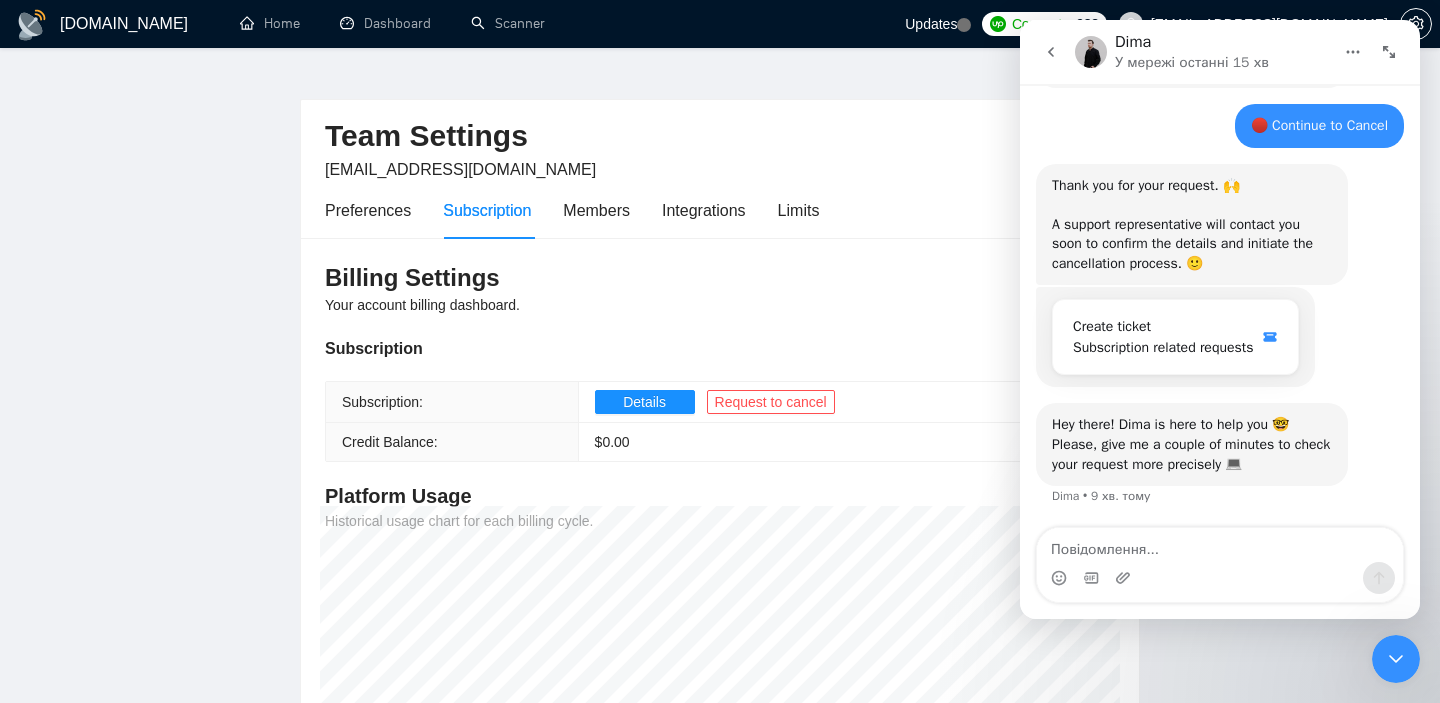 scroll, scrollTop: 1196, scrollLeft: 0, axis: vertical 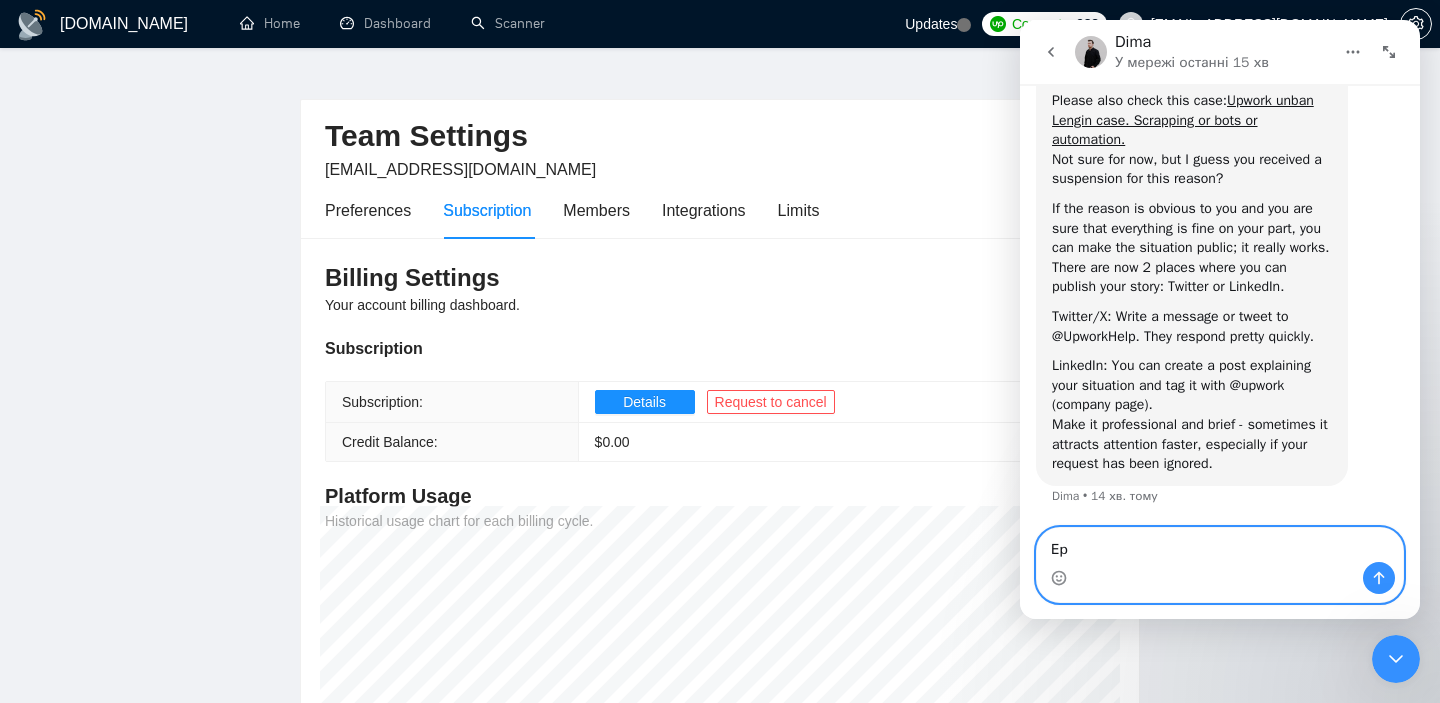 type on "Е" 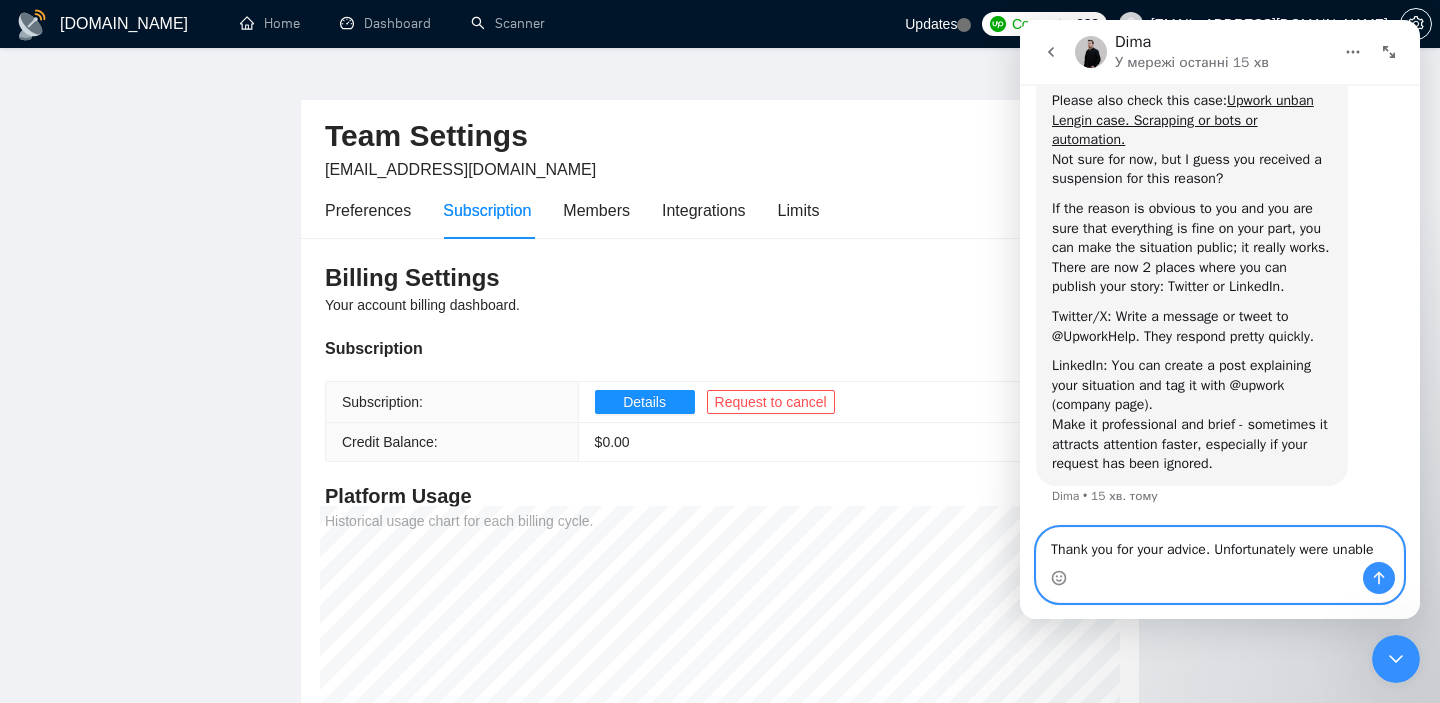 scroll, scrollTop: 2292, scrollLeft: 0, axis: vertical 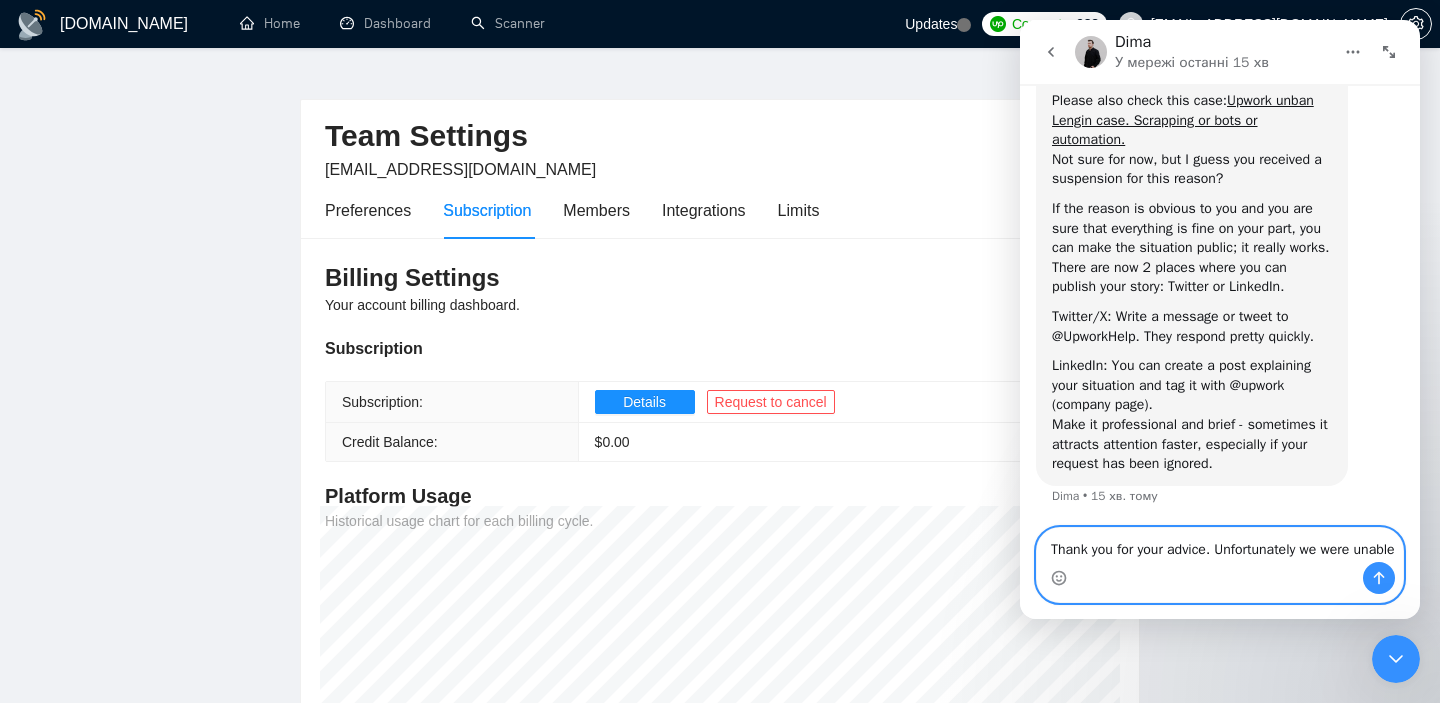 click on "Thank you for your advice. Unfortunately we were unable" at bounding box center [1220, 545] 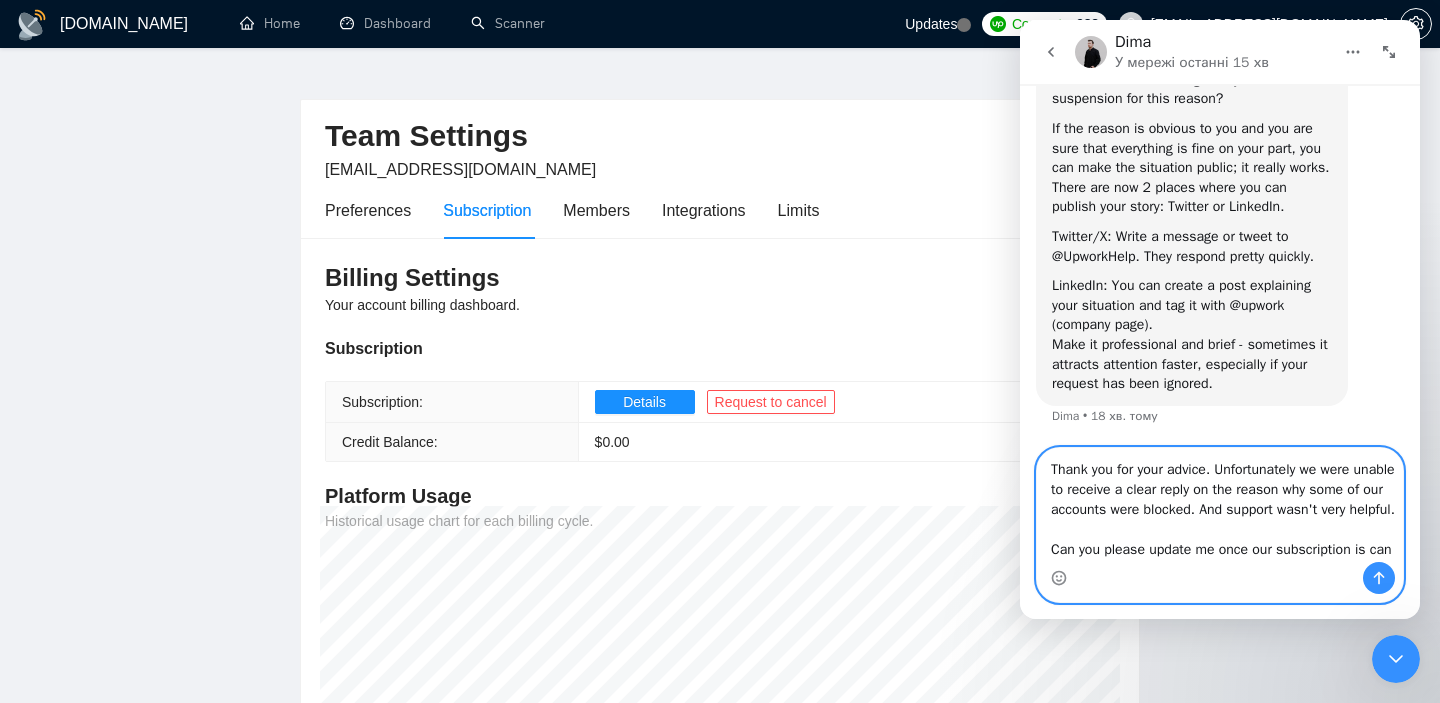 scroll, scrollTop: 2392, scrollLeft: 0, axis: vertical 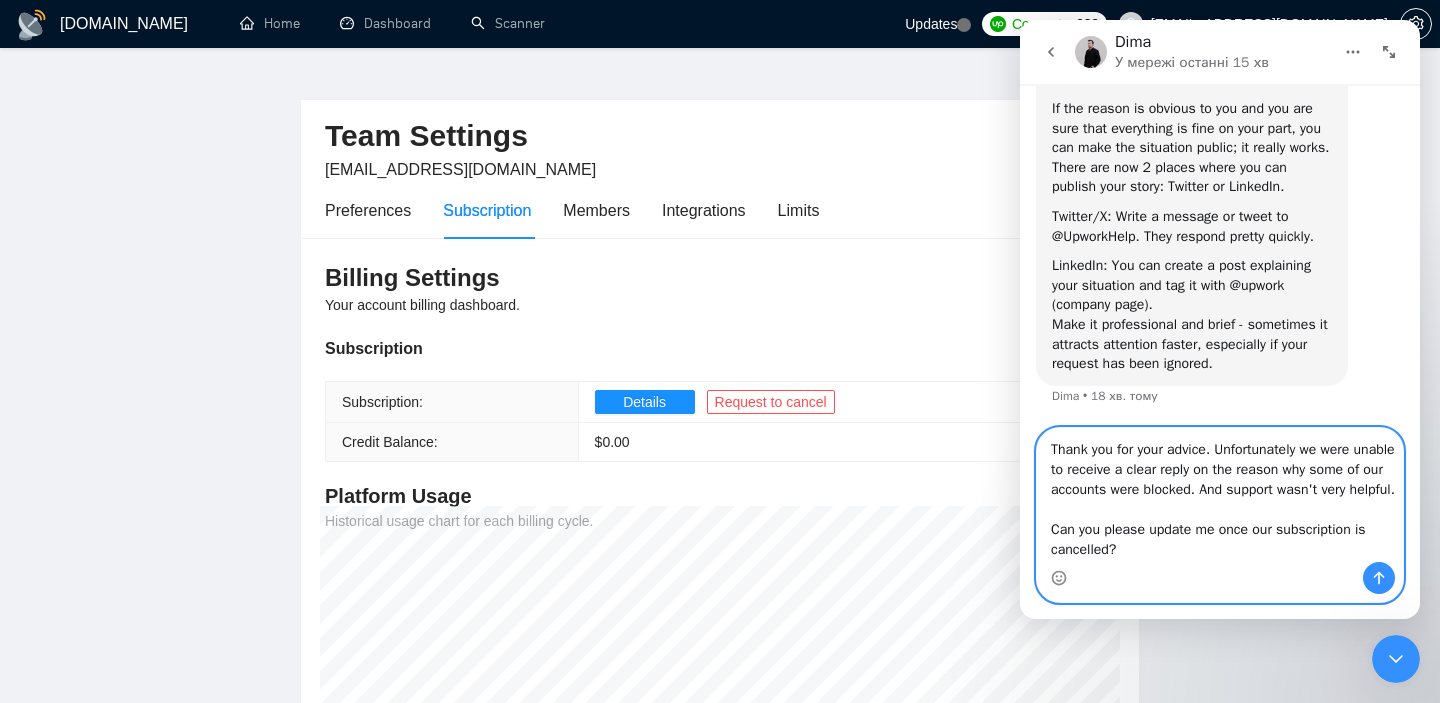 type on "Thank you for your advice. Unfortunately we were unable to receive a clear reply on the reason why some of our accounts were blocked. And support wasn't very helpful.
Can you please update me once our subscription is cancelled?" 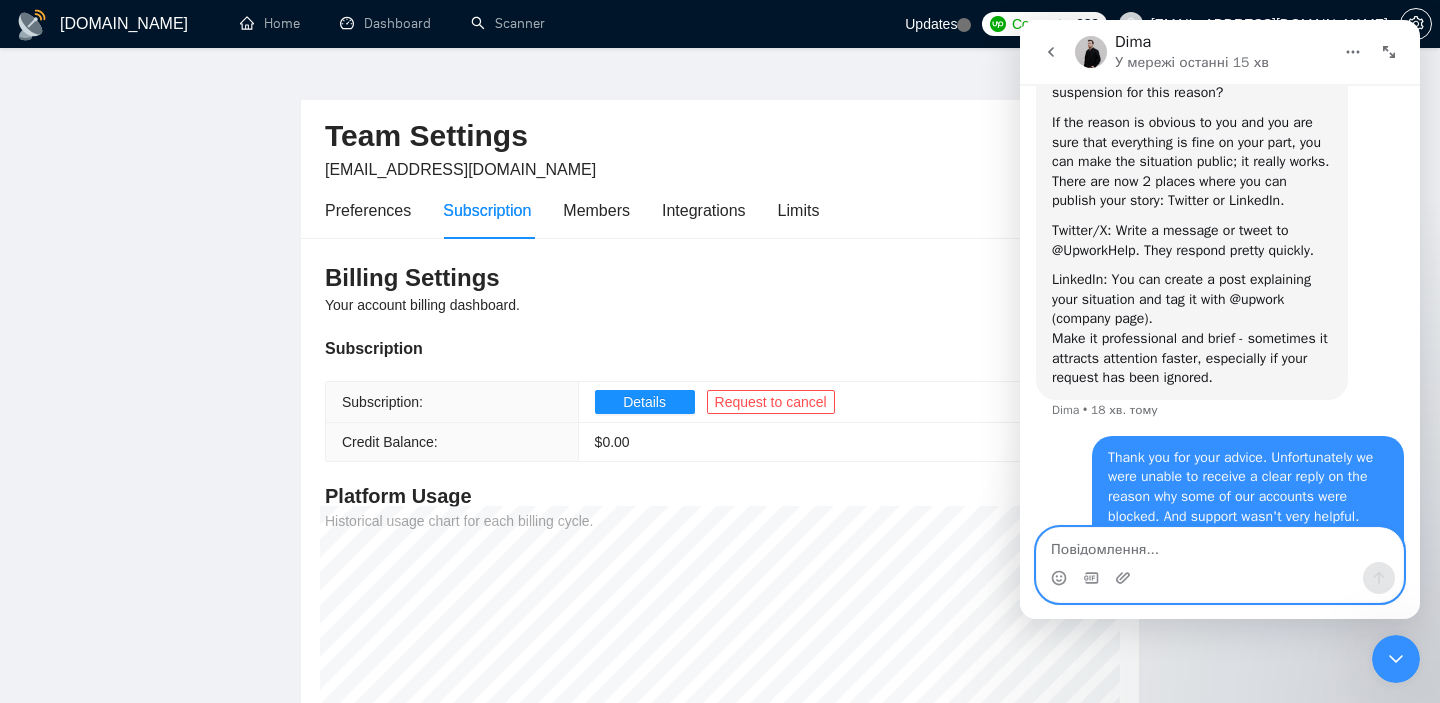 scroll, scrollTop: 2439, scrollLeft: 0, axis: vertical 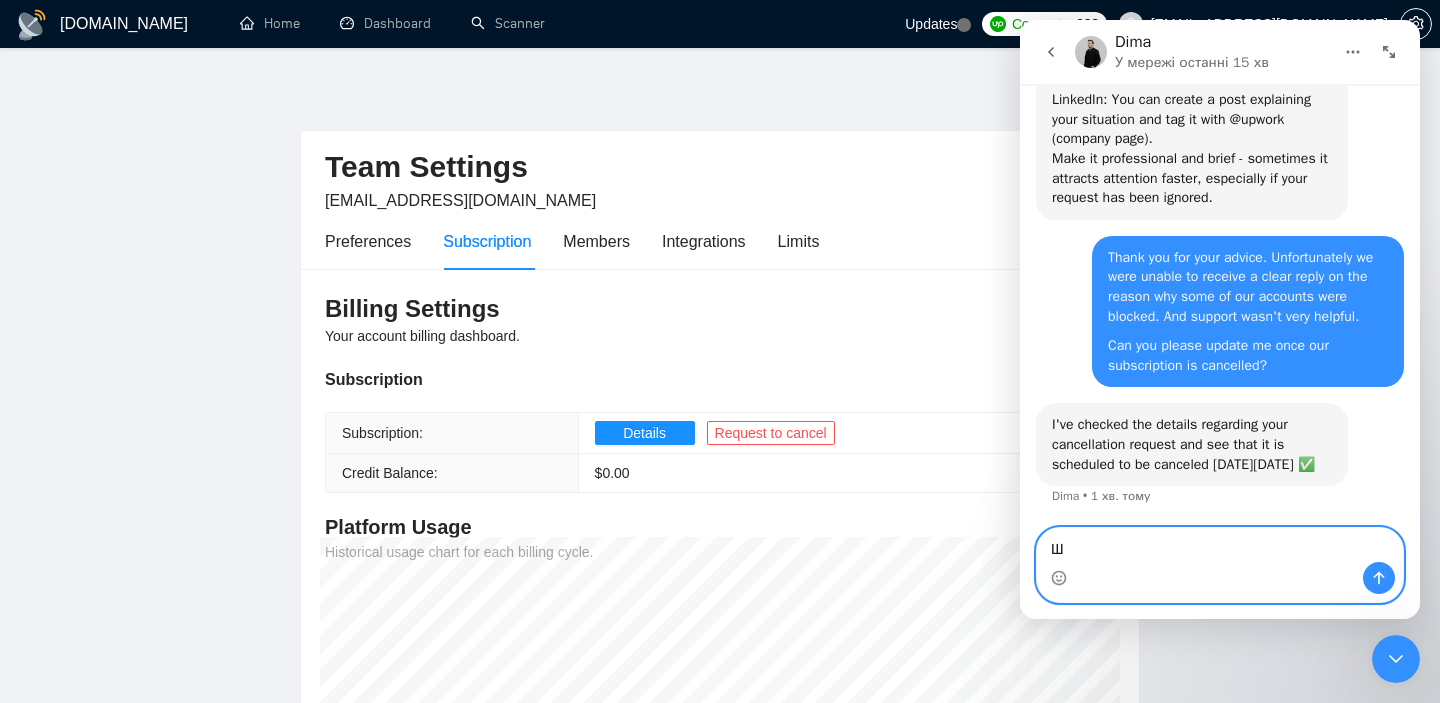 type on "Ш" 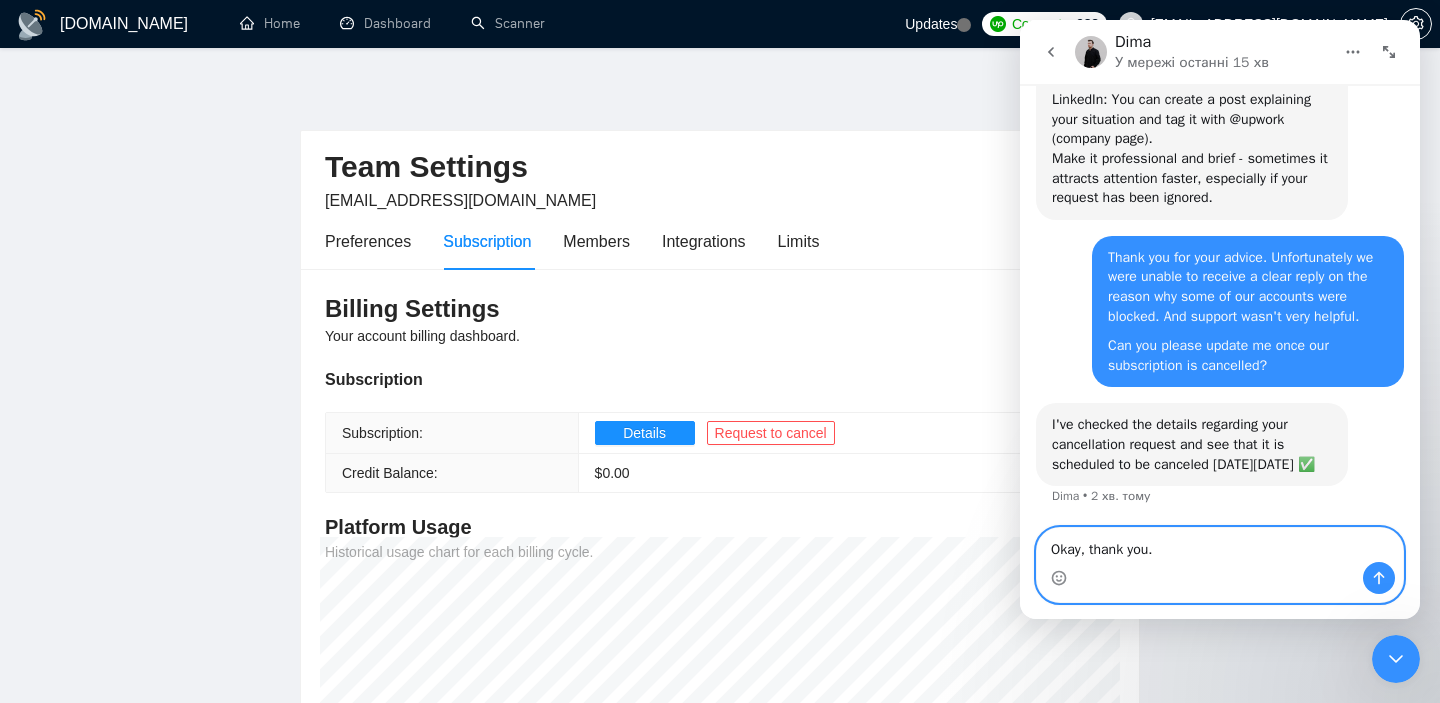 type on "Okay, thank you." 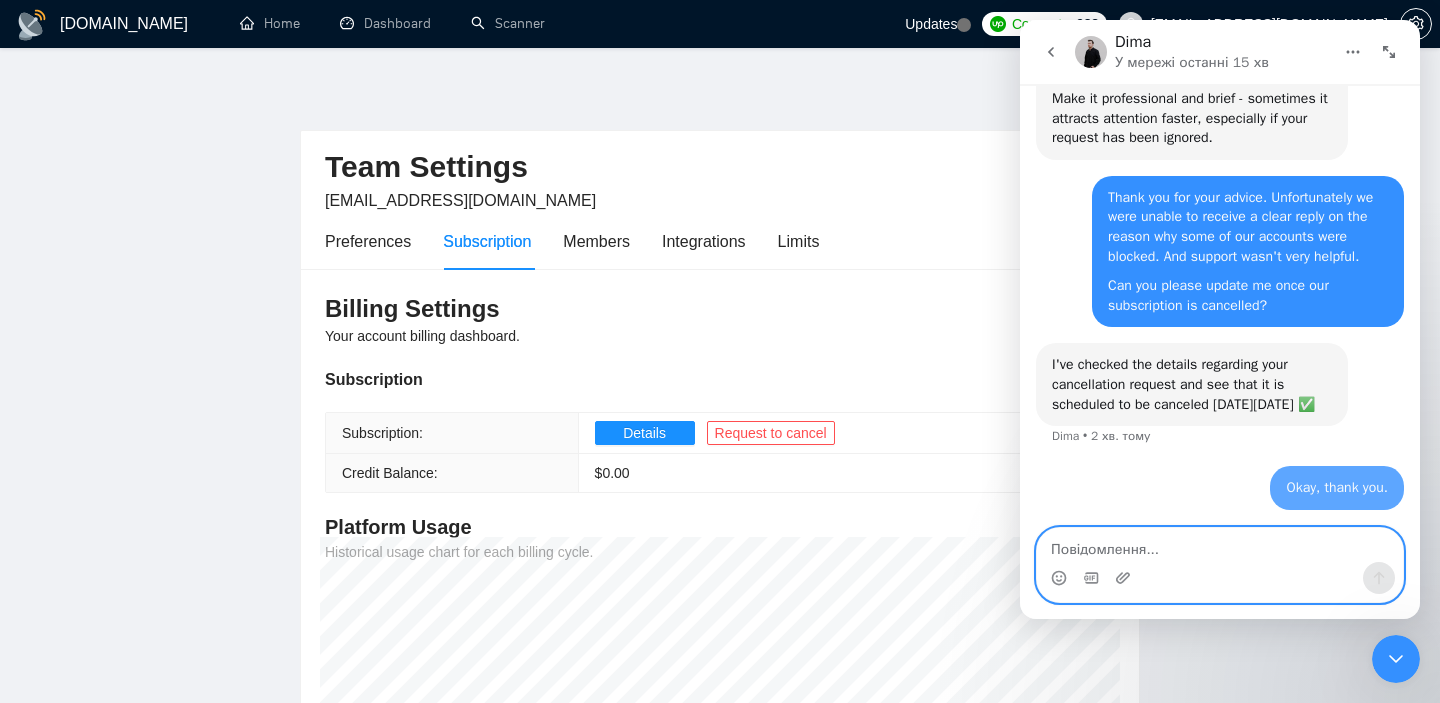 scroll, scrollTop: 2617, scrollLeft: 0, axis: vertical 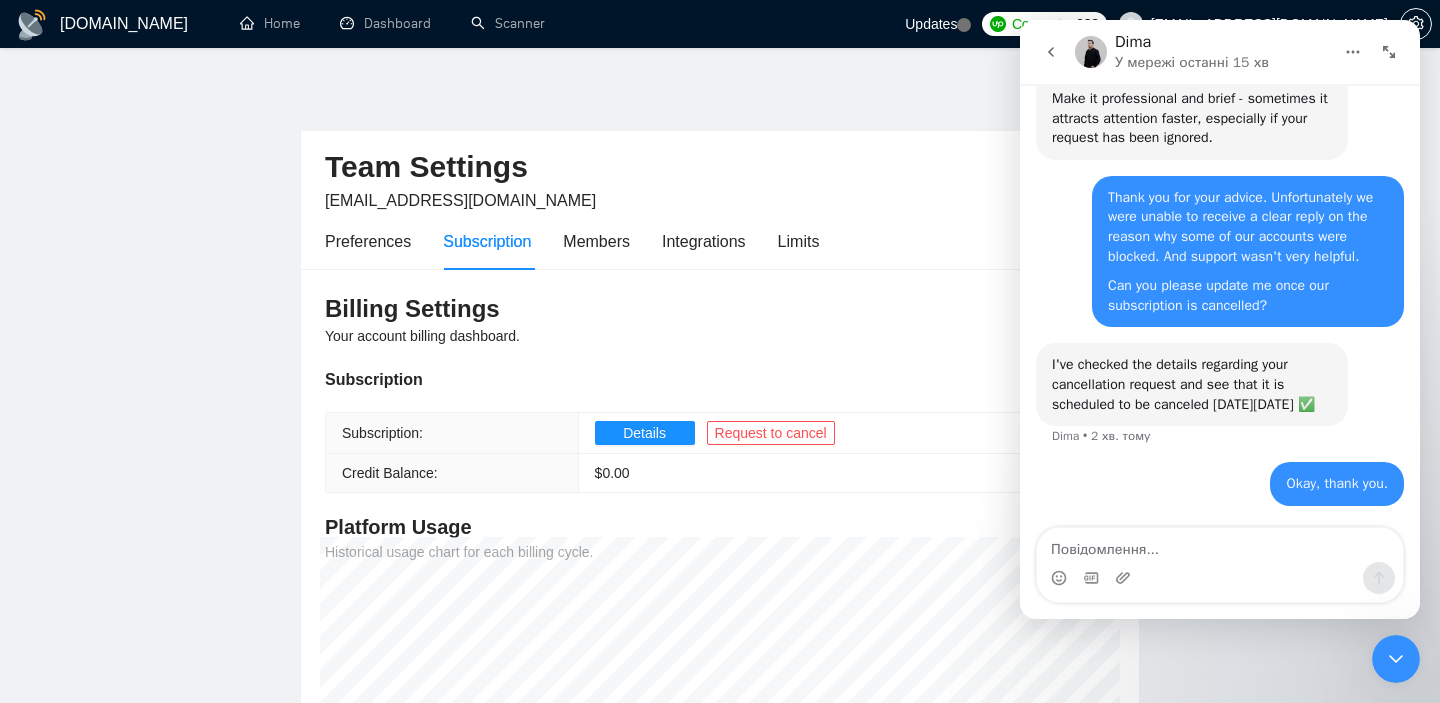click 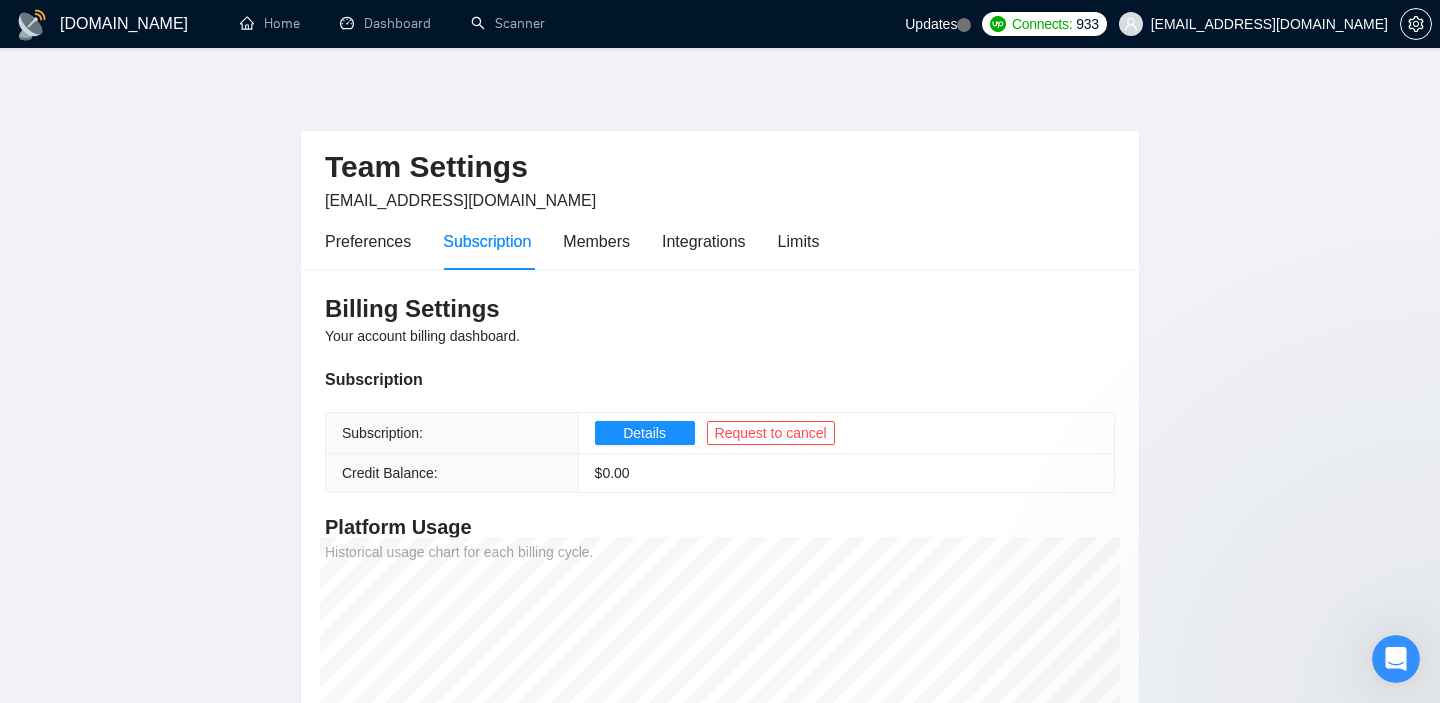 scroll, scrollTop: 0, scrollLeft: 0, axis: both 